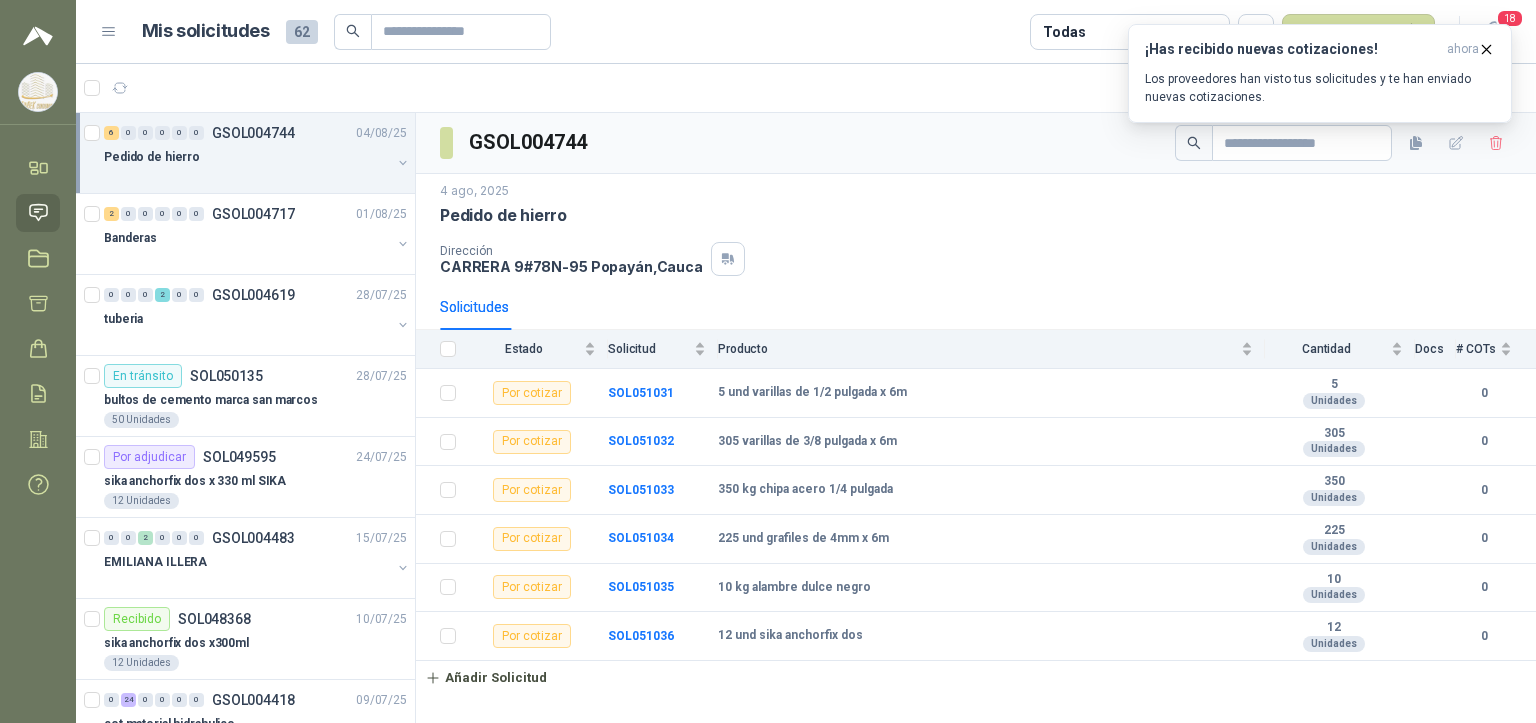 scroll, scrollTop: 0, scrollLeft: 0, axis: both 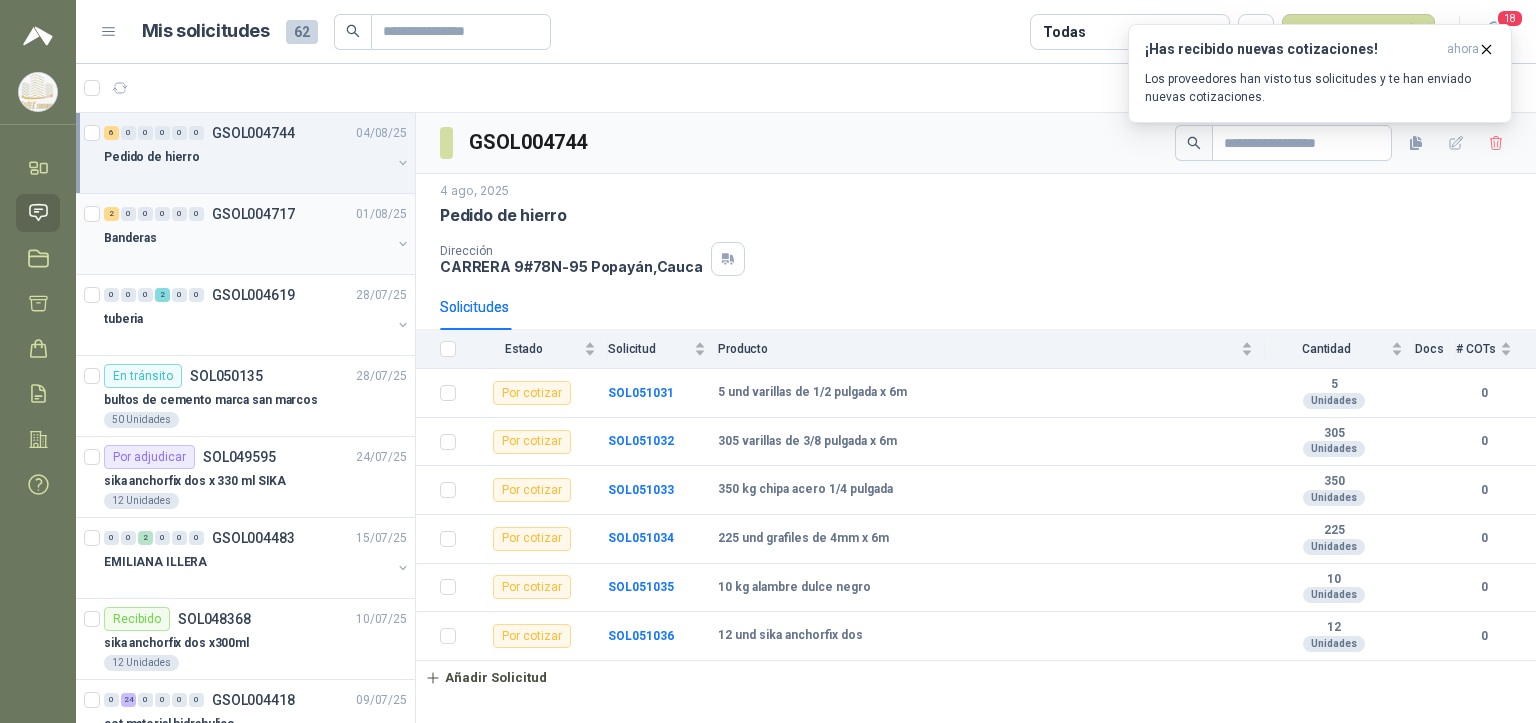 click on "Banderas" at bounding box center (247, 238) 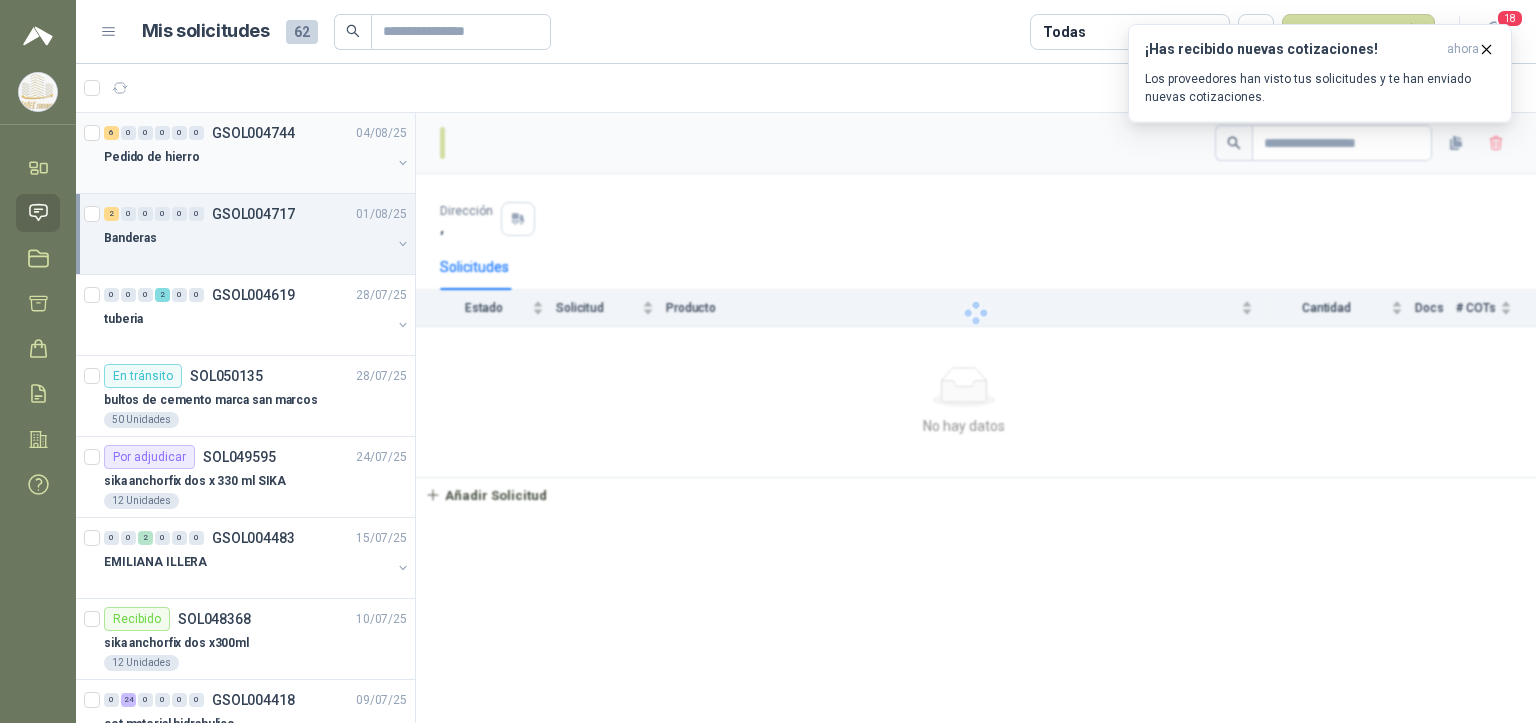 click at bounding box center (247, 177) 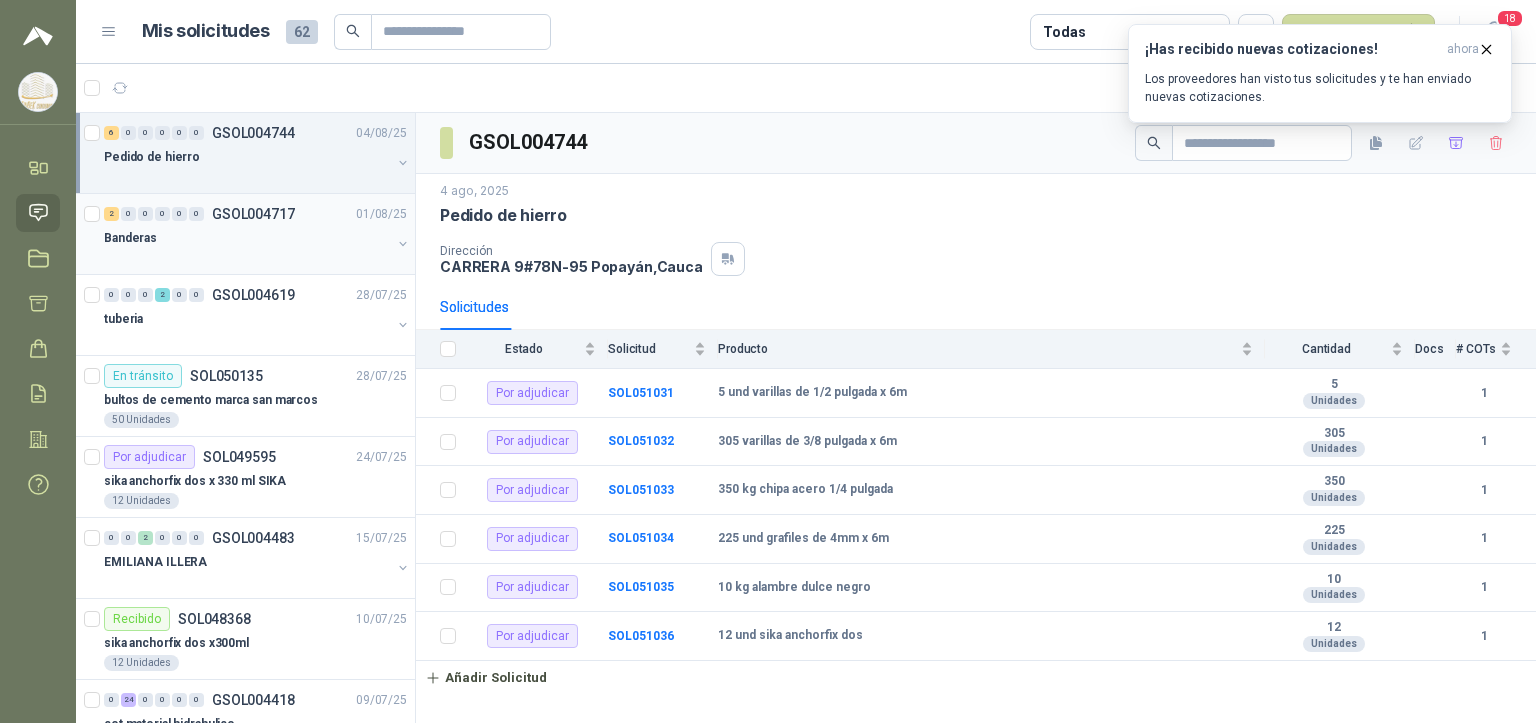 click on "Banderas" at bounding box center [247, 238] 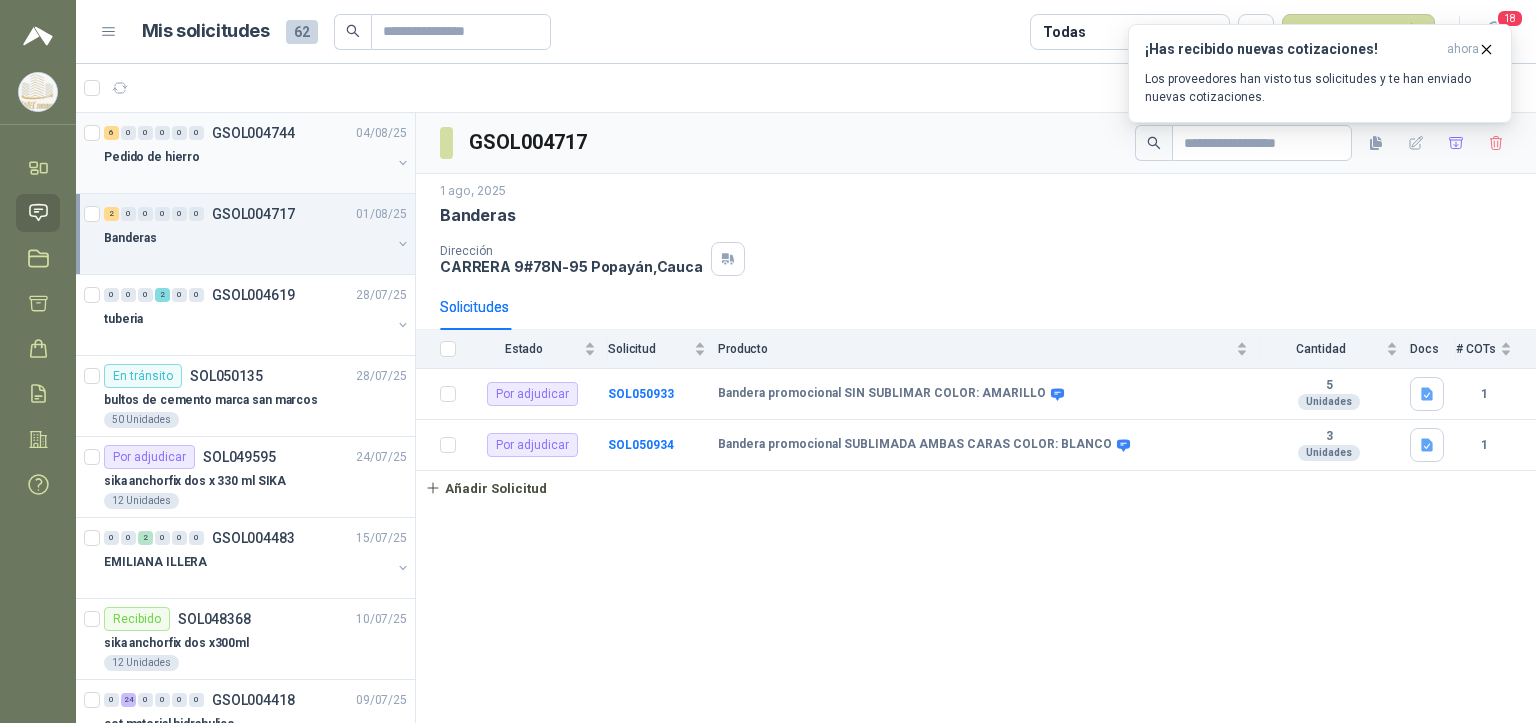 click on "Pedido de hierro" at bounding box center [247, 157] 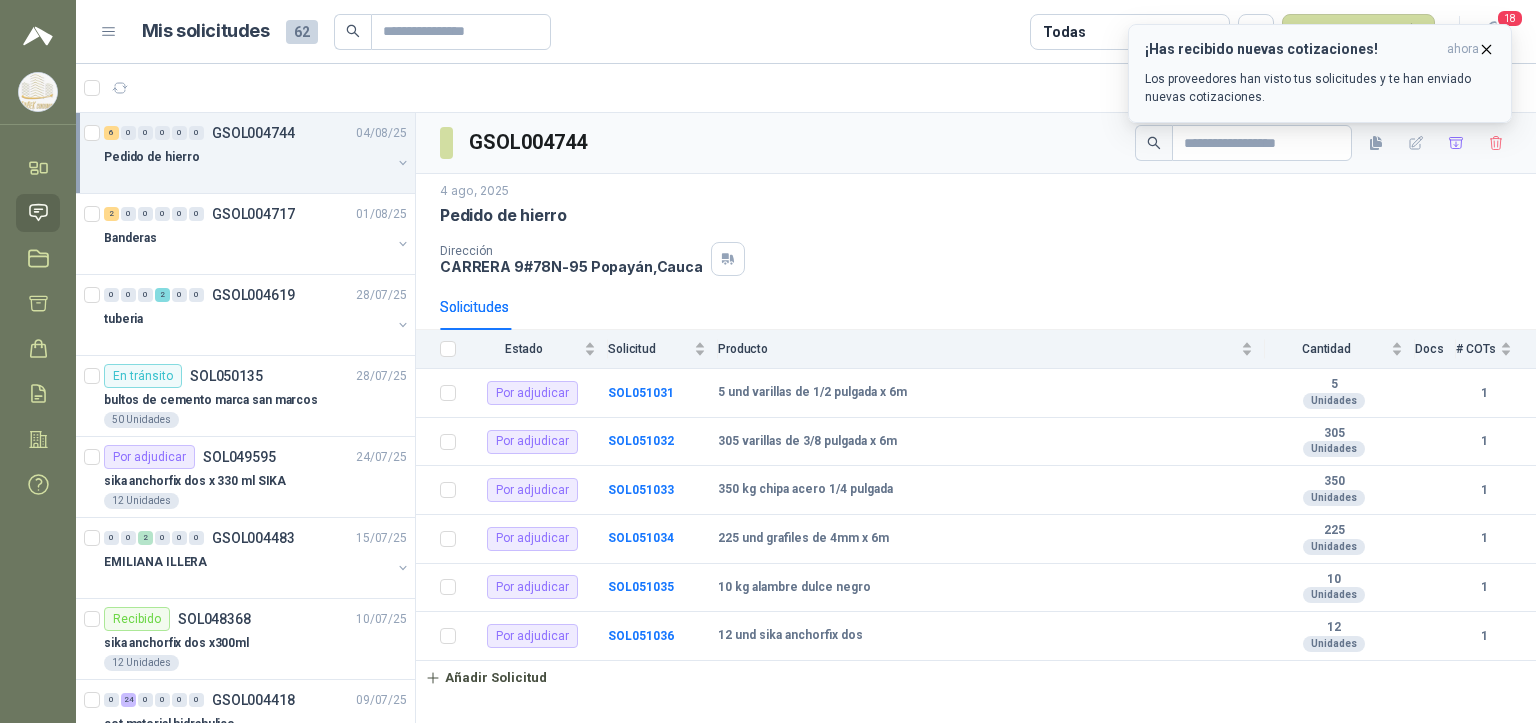 click on "¡Has recibido nuevas cotizaciones! ahora   Los proveedores han visto tus solicitudes y te han enviado nuevas cotizaciones." at bounding box center [1320, 73] 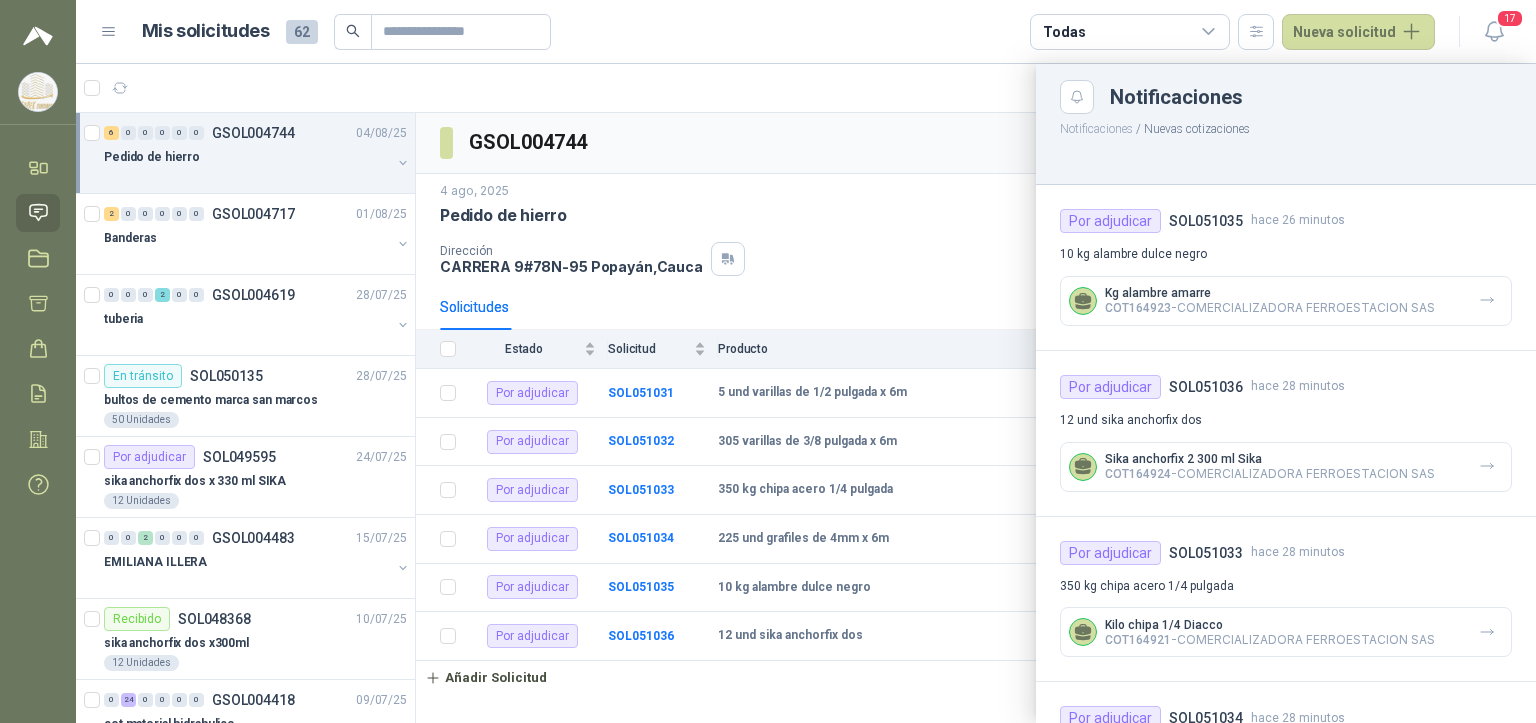 click on "COT164923  -  COMERCIALIZADORA FERROESTACION SAS" at bounding box center (1270, 307) 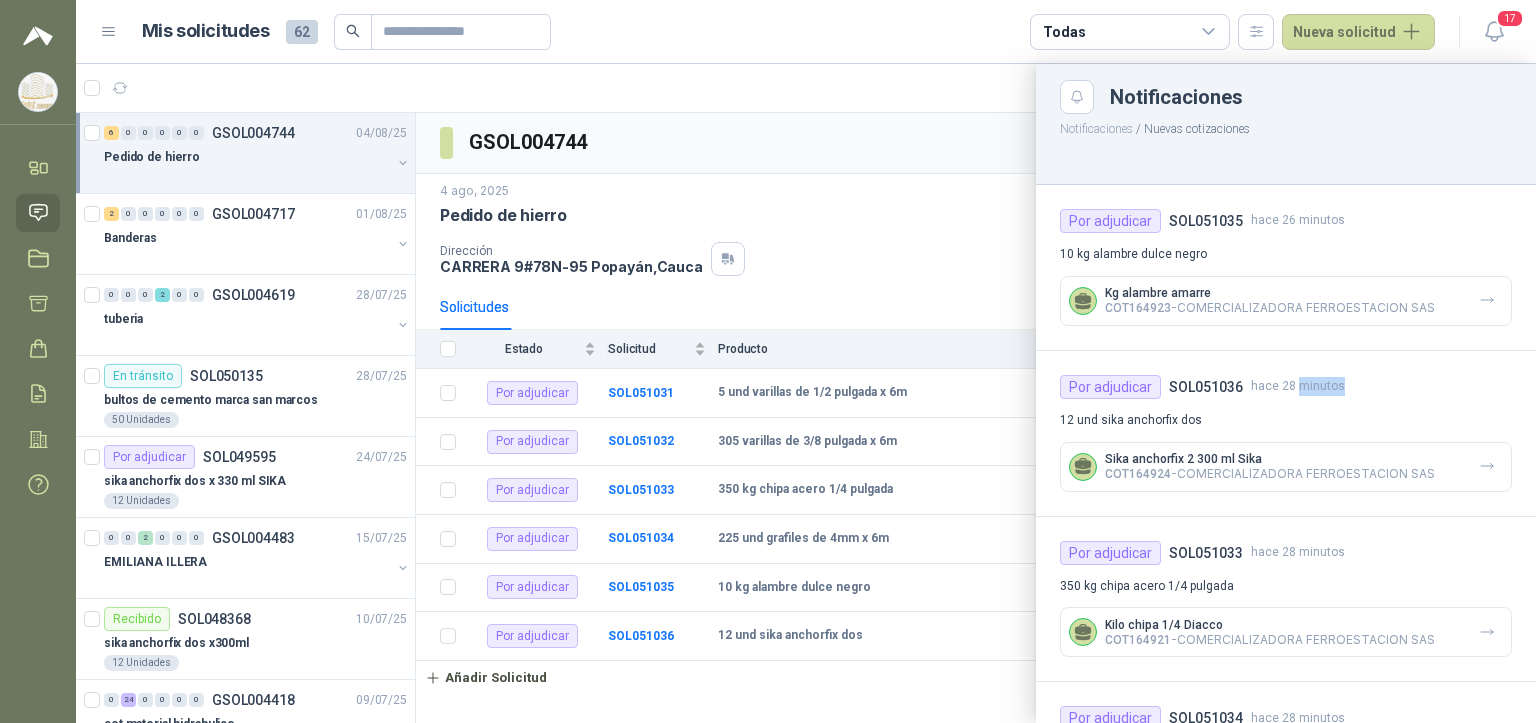click on "Por adjudicar SOL051036 hace 28 minutos 12 und sika anchorfix dos Sika anchorfix 2 300 ml Sika COT164924  -  COMERCIALIZADORA FERROESTACION SAS" at bounding box center (1286, 434) 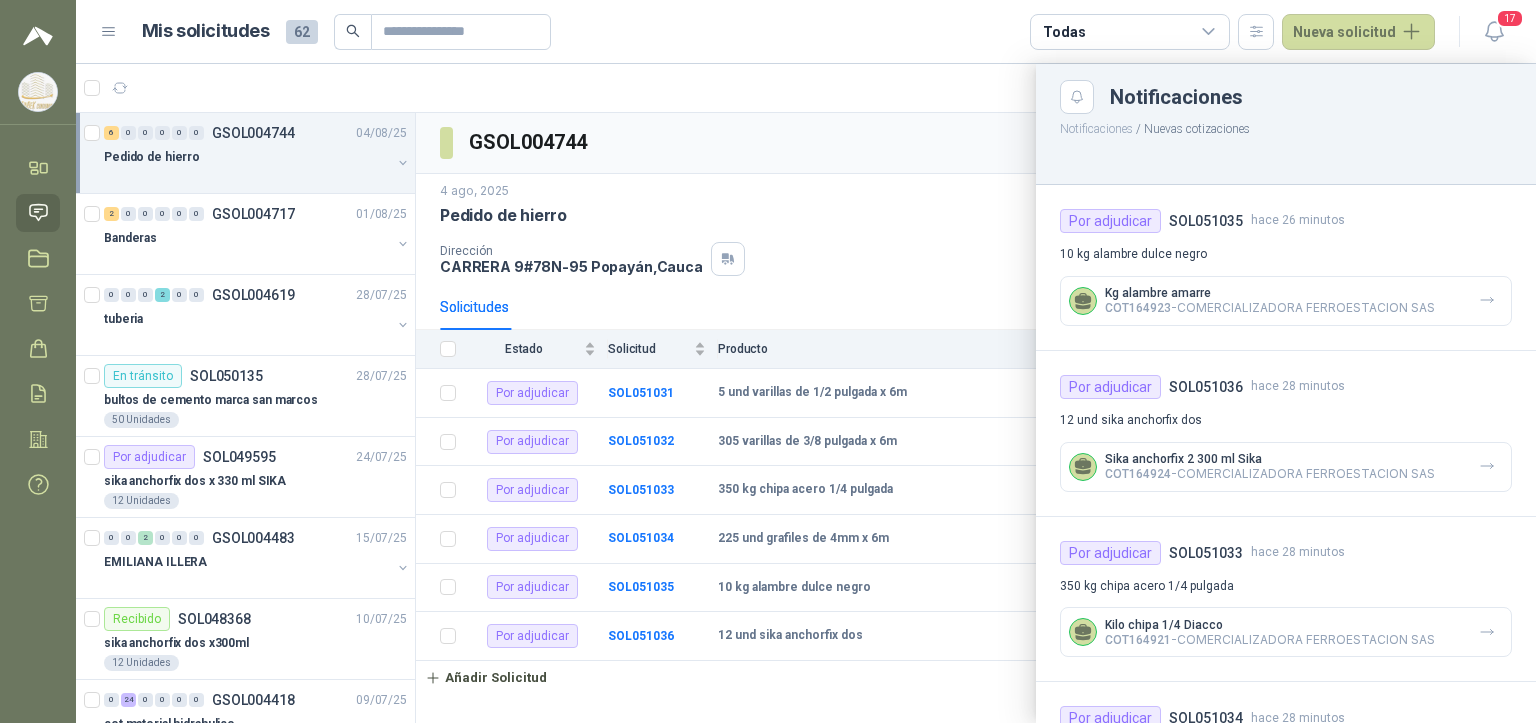click on "12 und sika anchorfix dos" at bounding box center [1286, 420] 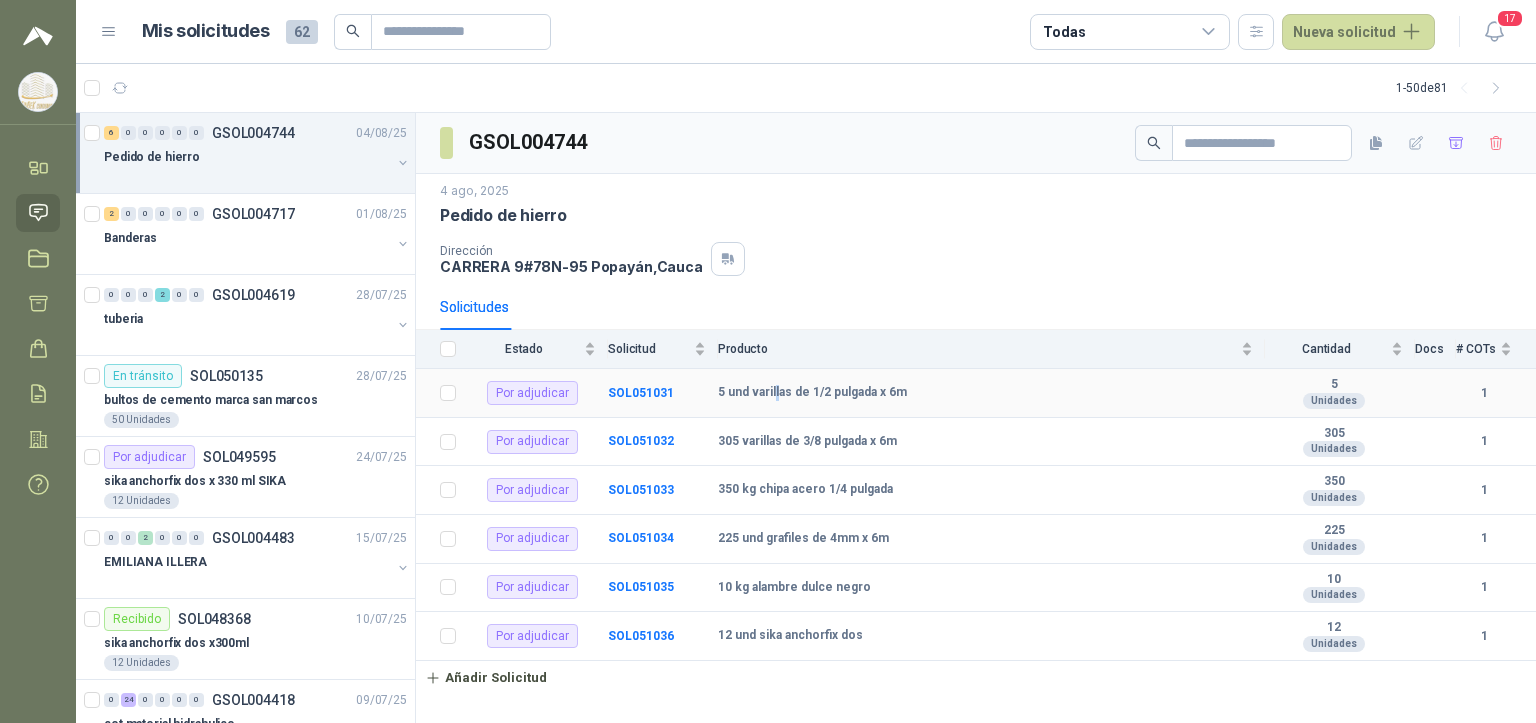 click on "5 und varillas de 1/2 pulgada x 6m" at bounding box center [812, 393] 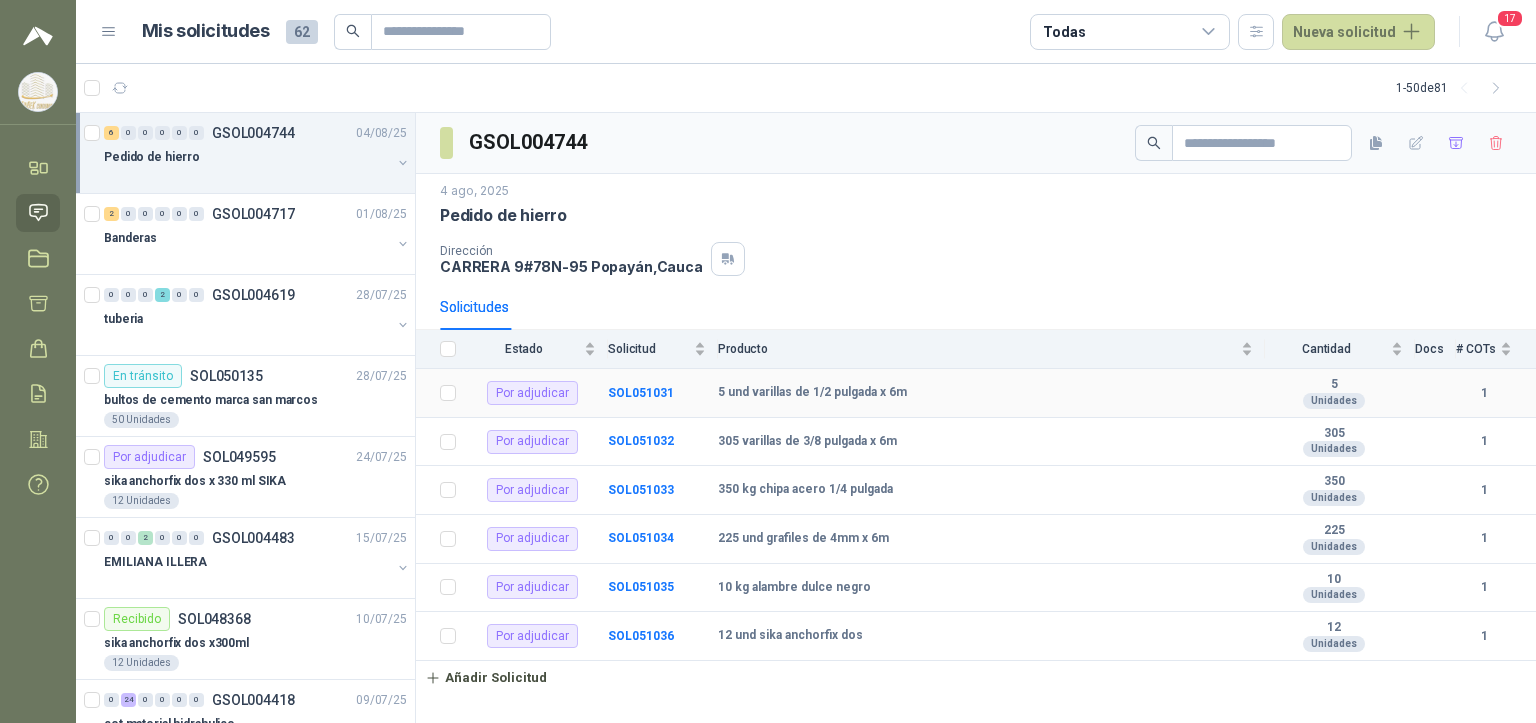 click on "5 und varillas de 1/2 pulgada x 6m" at bounding box center [991, 393] 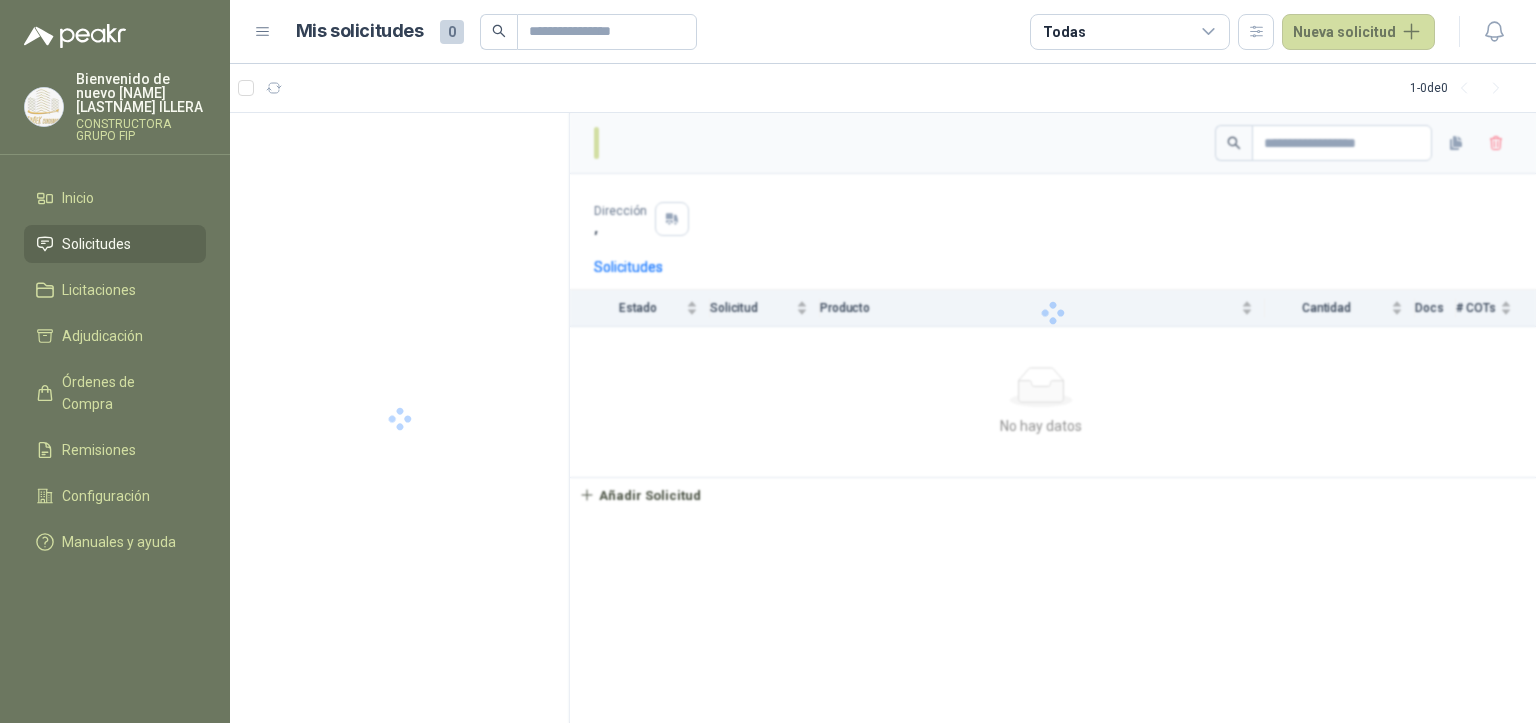 scroll, scrollTop: 0, scrollLeft: 0, axis: both 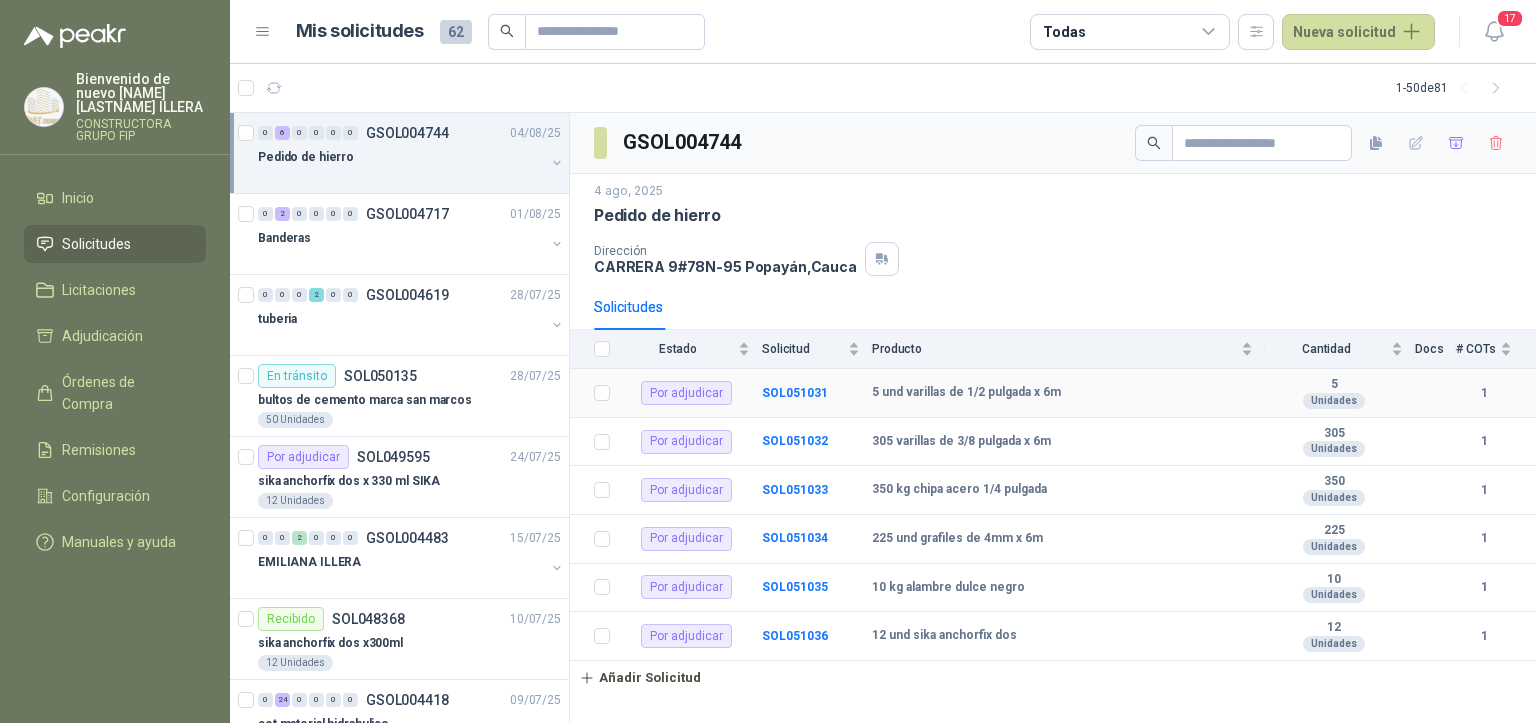 click on "5 und varillas de 1/2 pulgada x 6m" at bounding box center [966, 393] 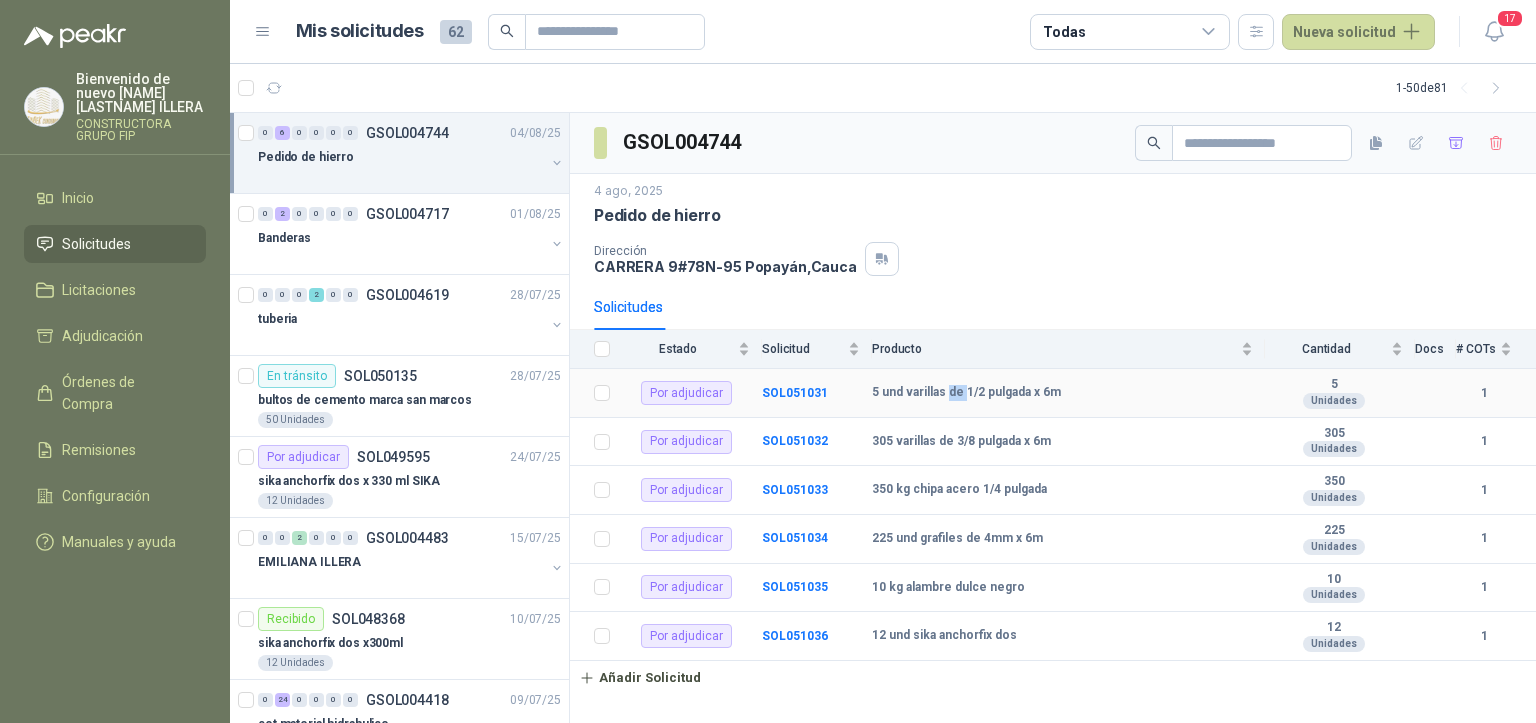 click on "5 und varillas de 1/2 pulgada x 6m" at bounding box center [966, 393] 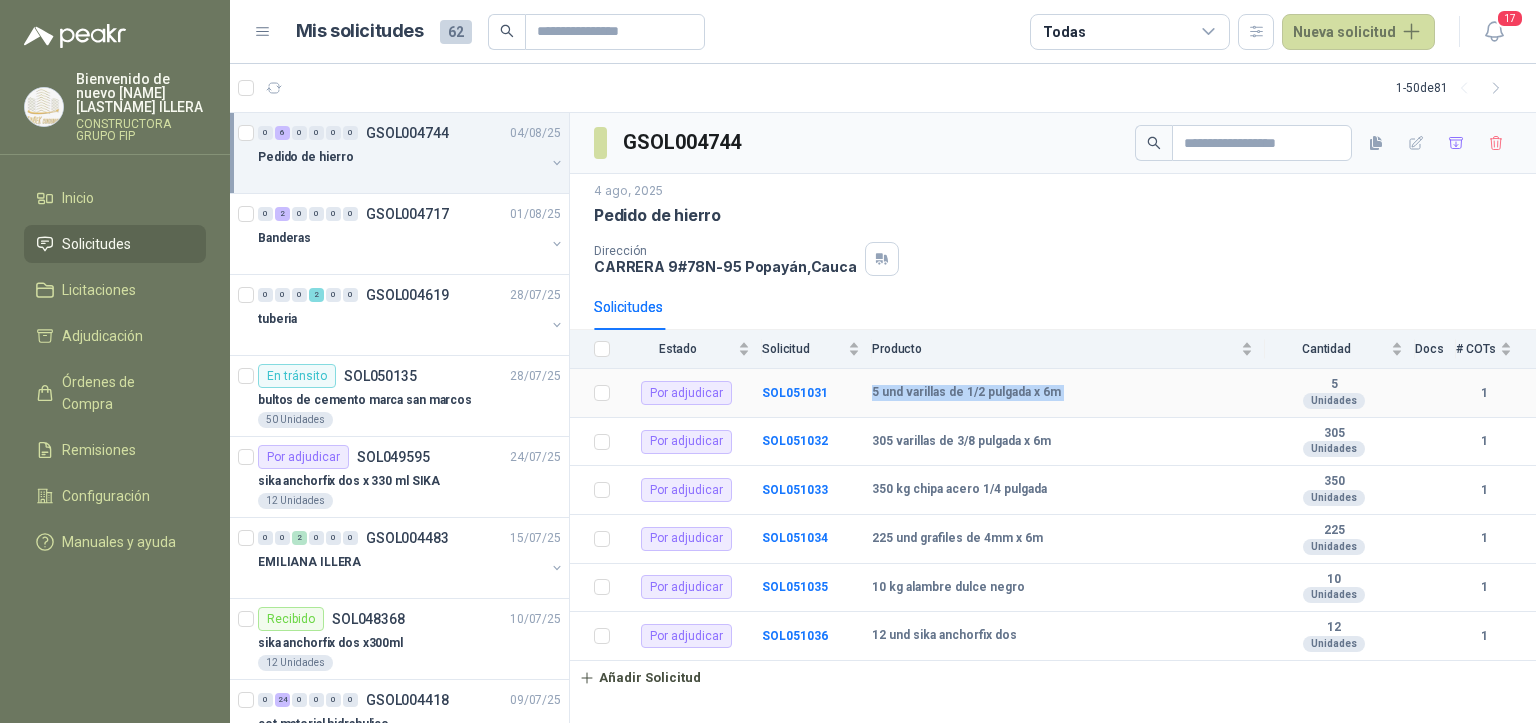 click on "5 und varillas de 1/2 pulgada x 6m" at bounding box center [966, 393] 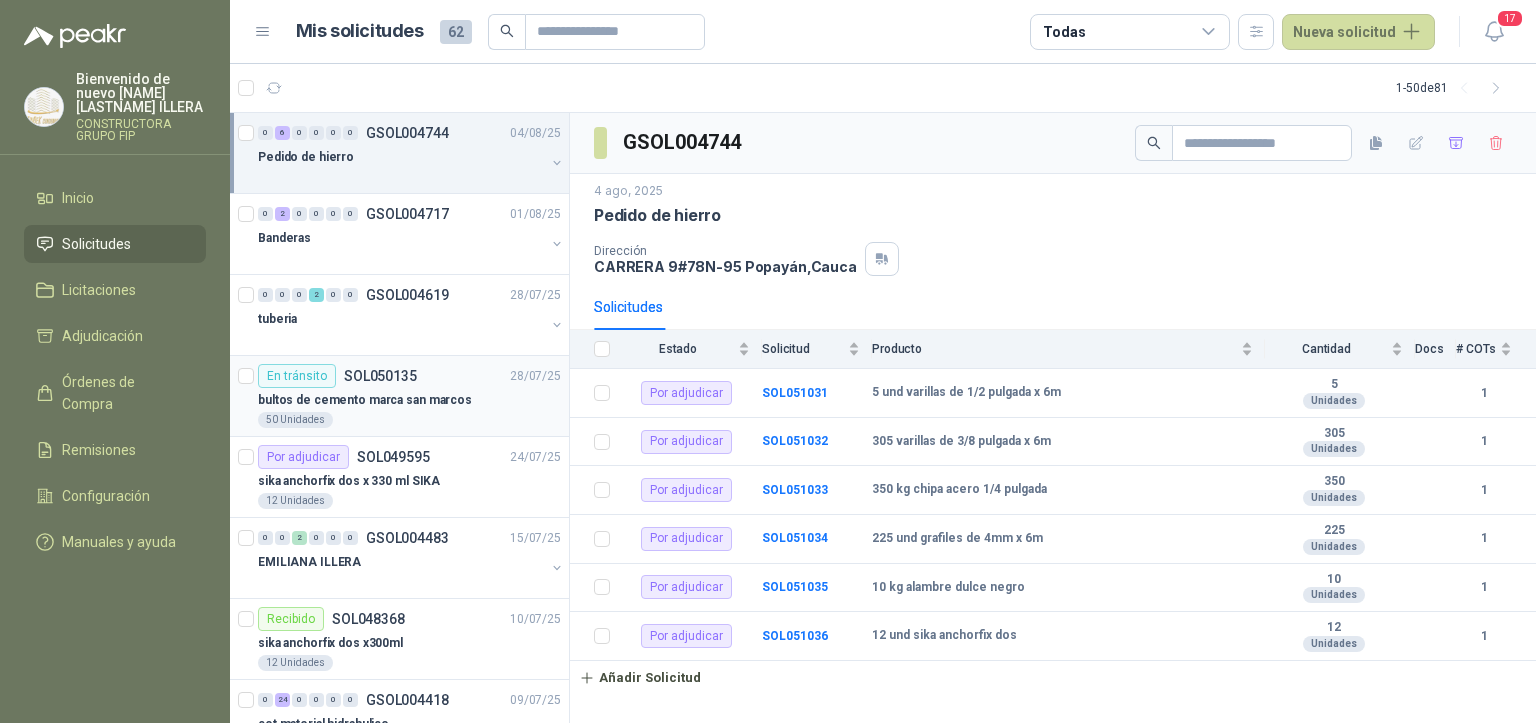 click on "bultos de cemento marca san marcos" at bounding box center [365, 400] 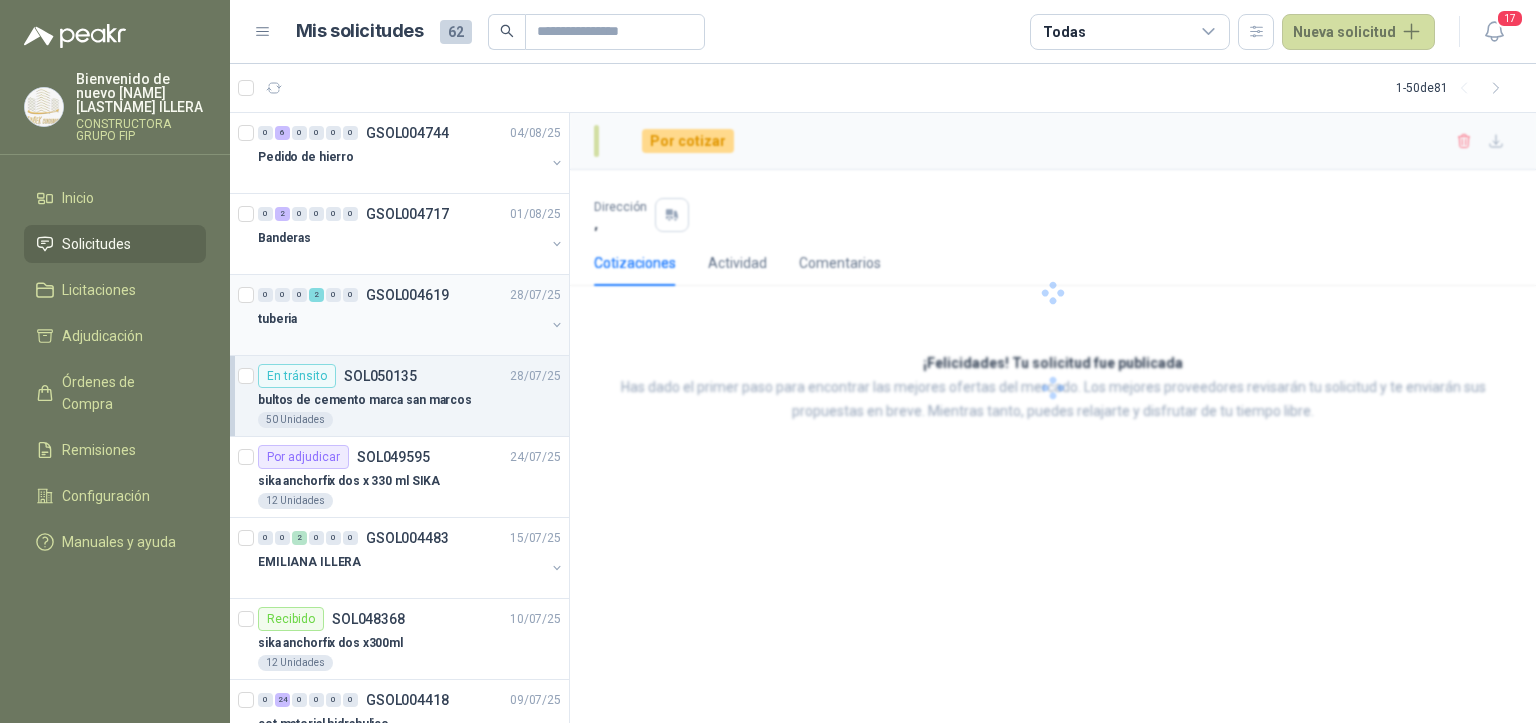 click at bounding box center [401, 339] 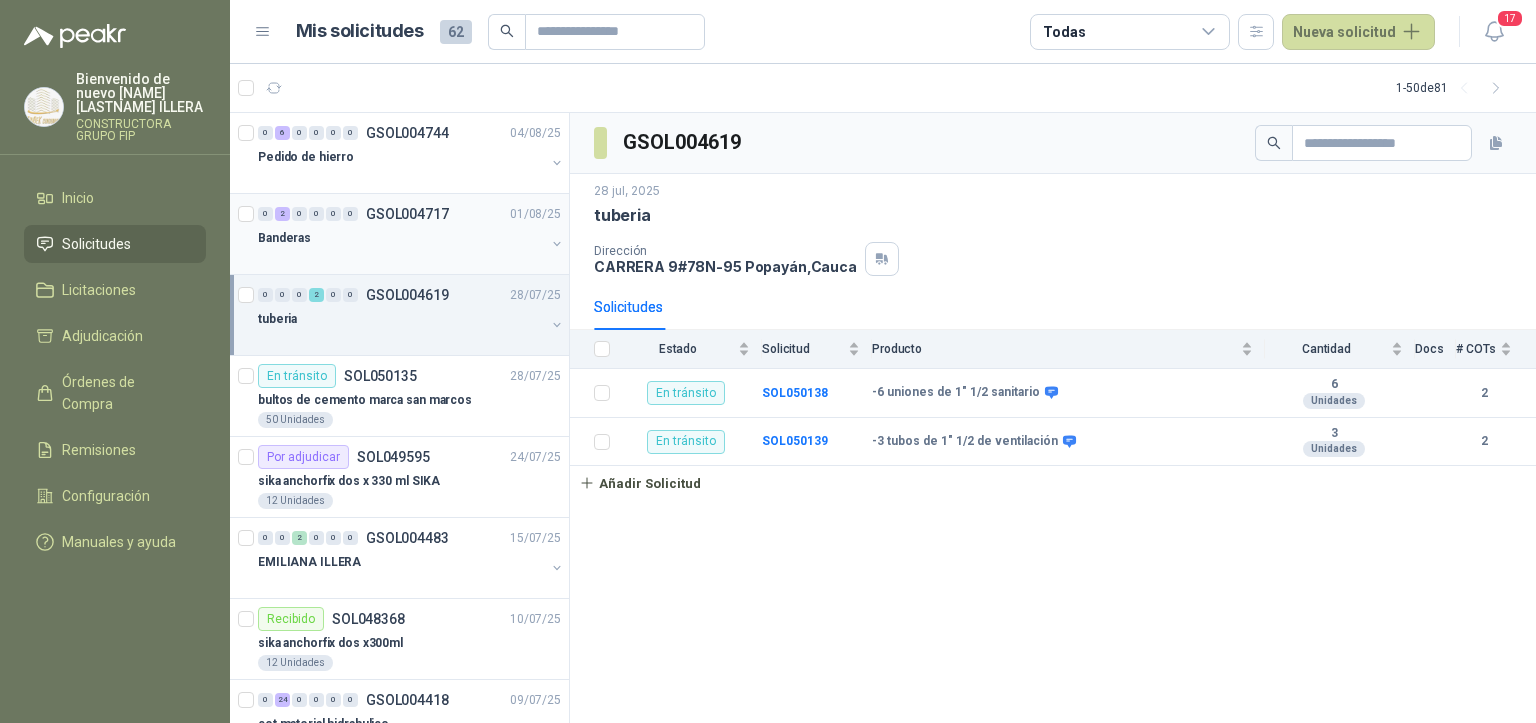 click on "Banderas" at bounding box center [401, 238] 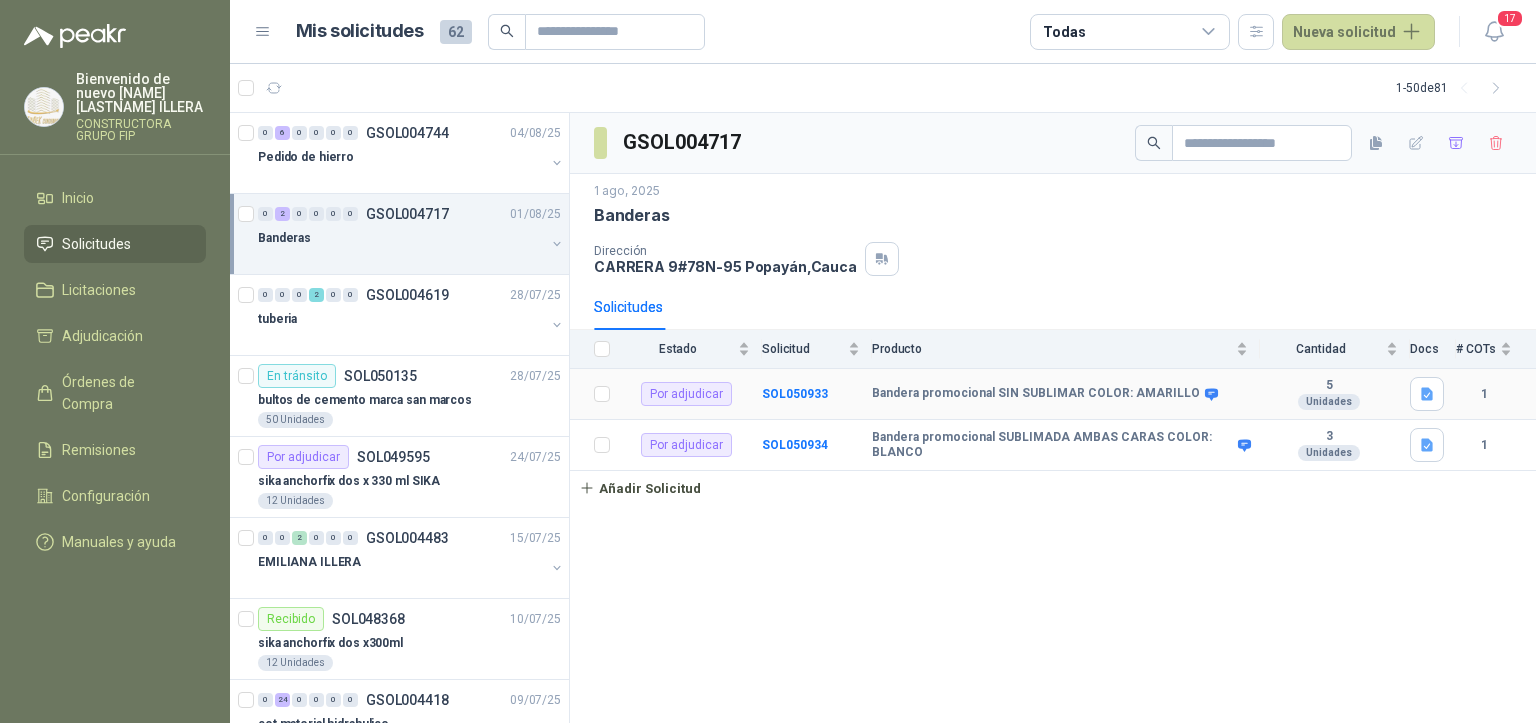 click on "Bandera promocional SIN SUBLIMAR COLOR: AMARILLO" at bounding box center (1036, 394) 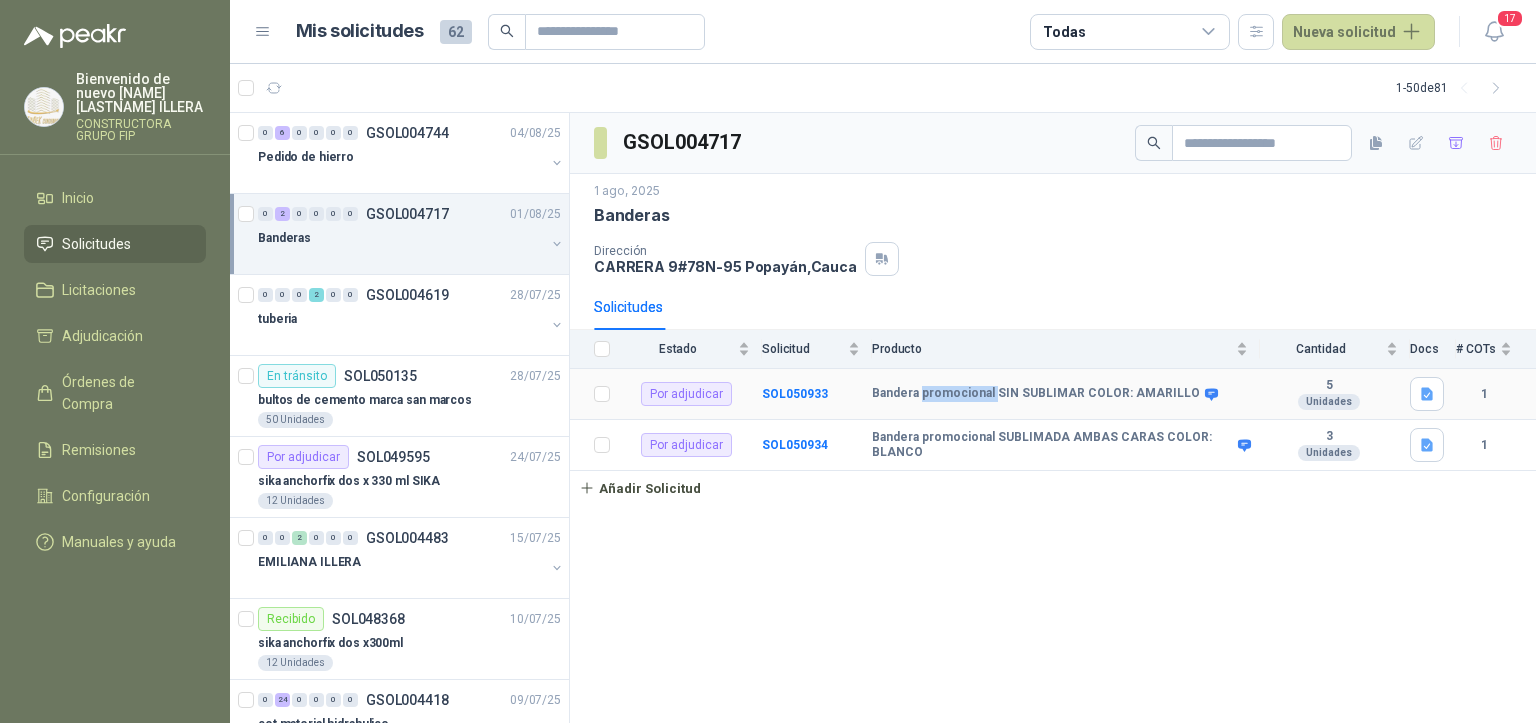 click on "Bandera promocional SIN SUBLIMAR COLOR: AMARILLO" at bounding box center (1036, 394) 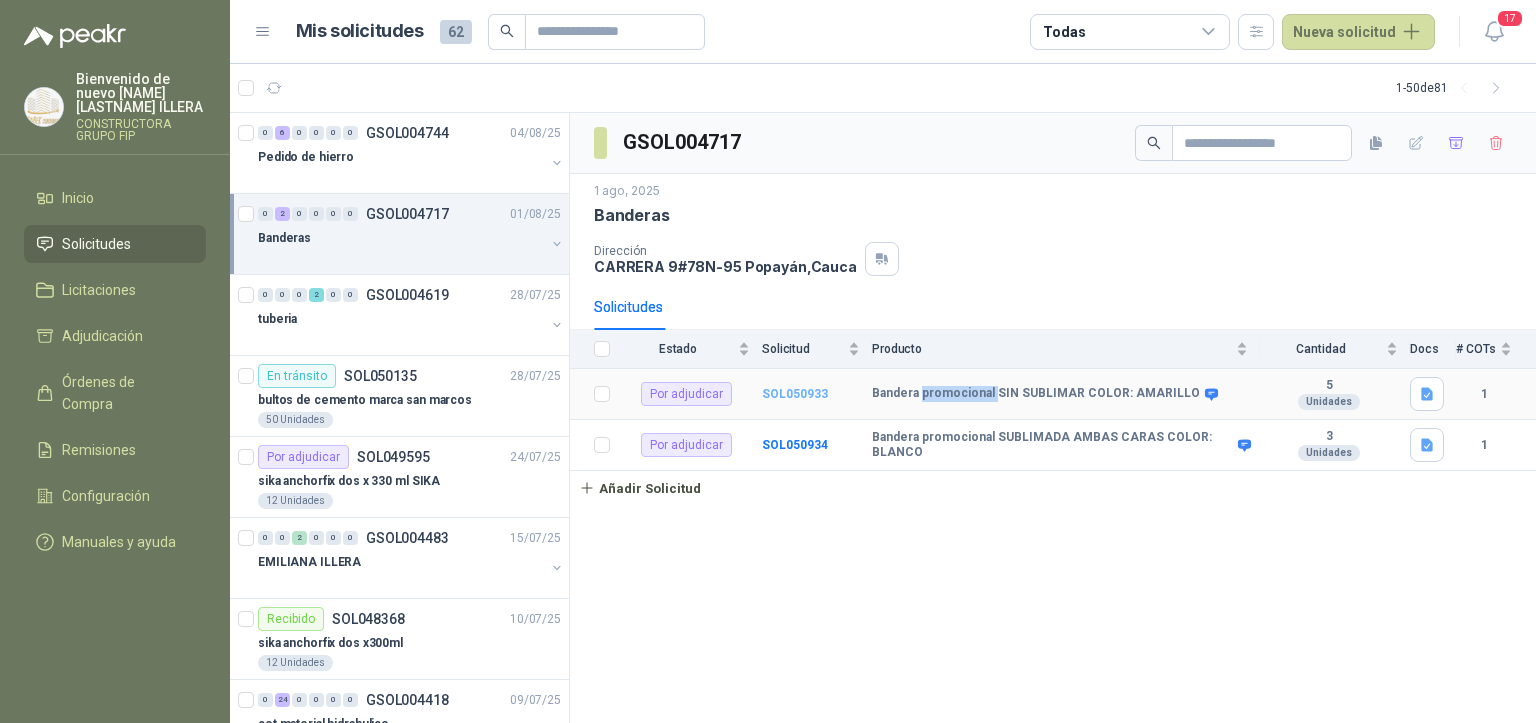 click on "SOL050933" at bounding box center [795, 394] 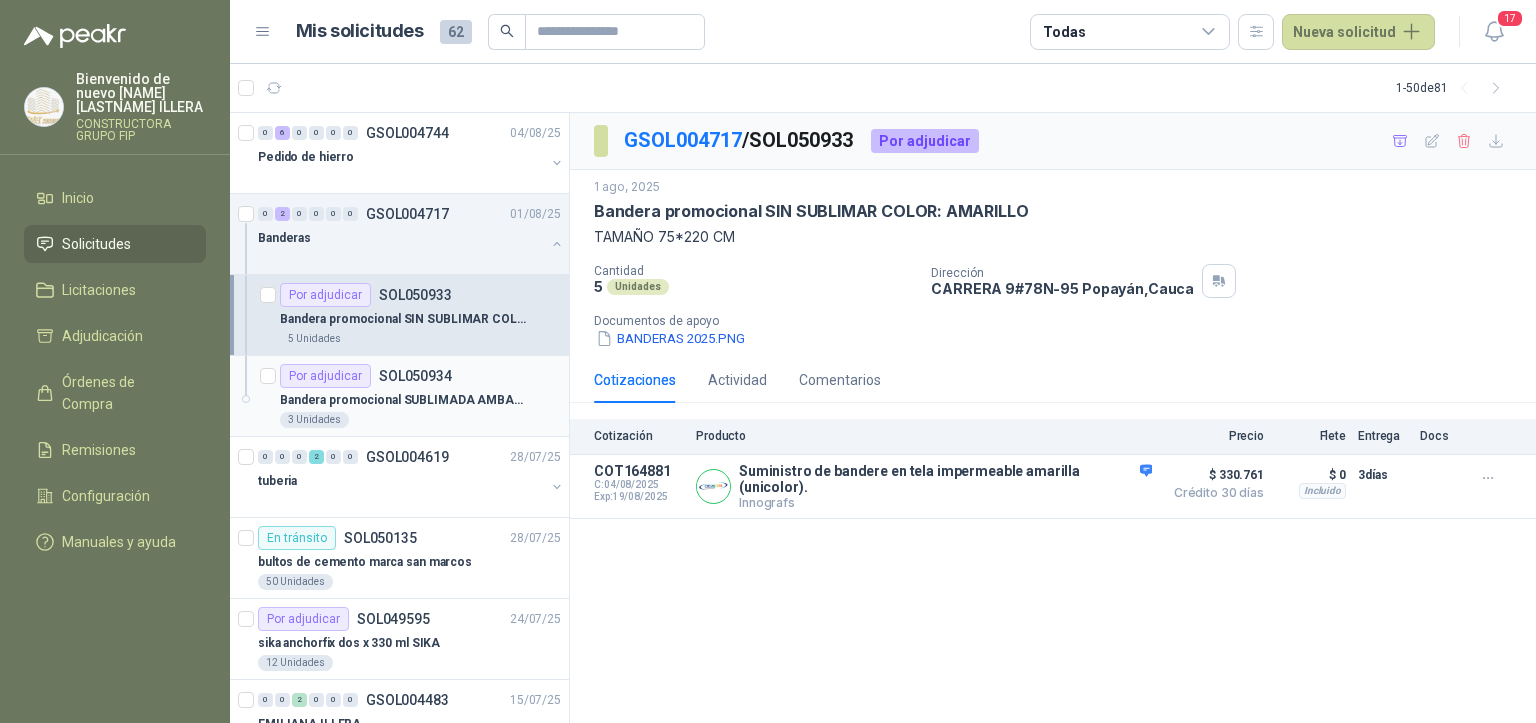 click on "Bandera promocional SUBLIMADA AMBAS CARAS  COLOR: BLANCO" at bounding box center [404, 400] 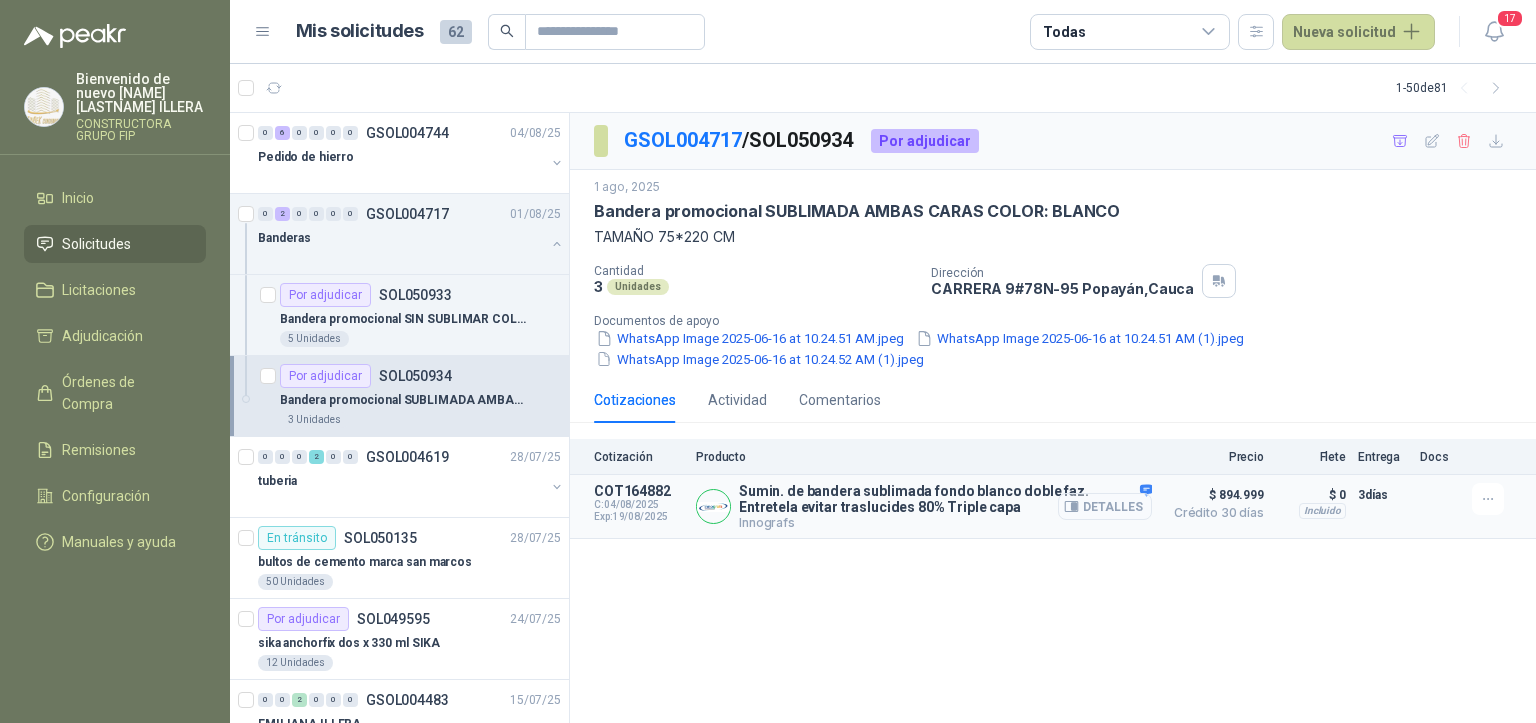click on "Detalles" at bounding box center [1105, 506] 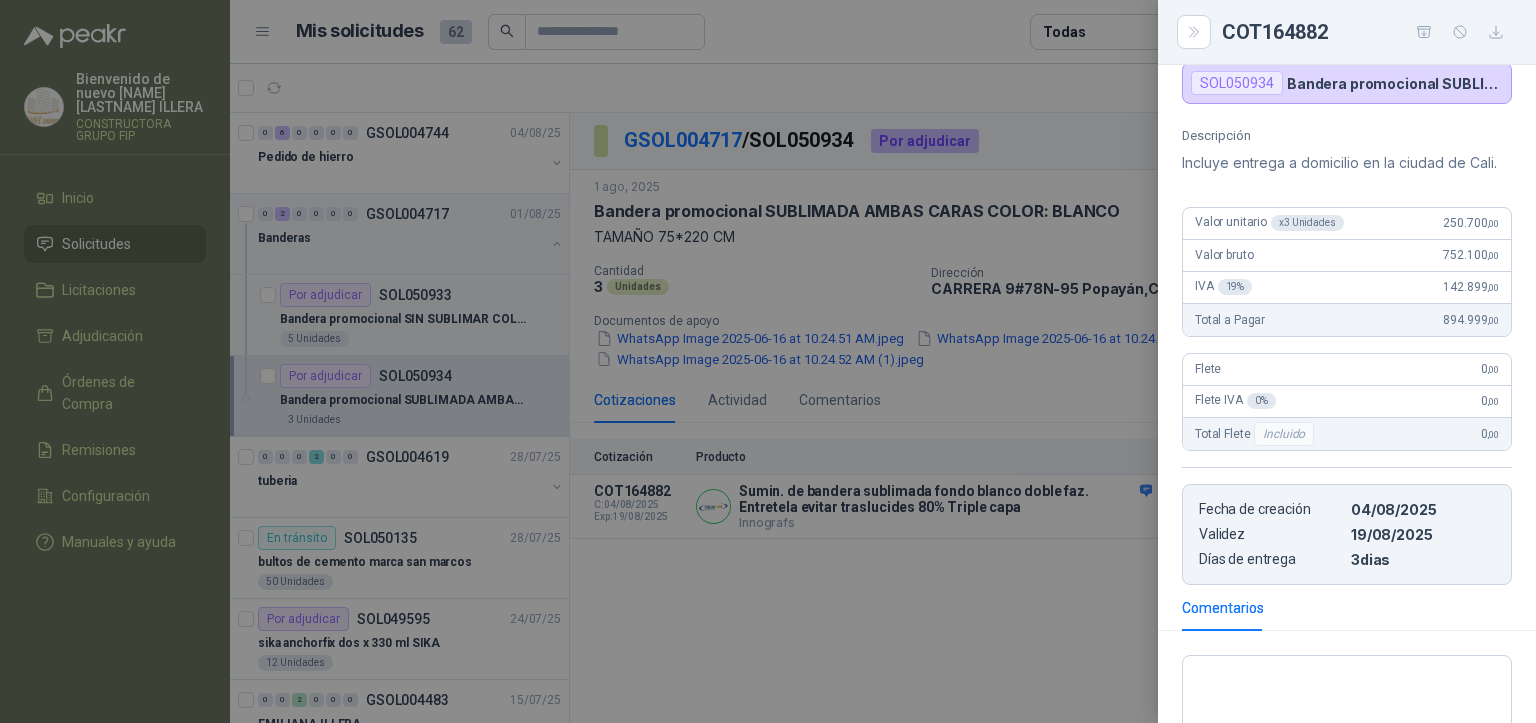 scroll, scrollTop: 519, scrollLeft: 0, axis: vertical 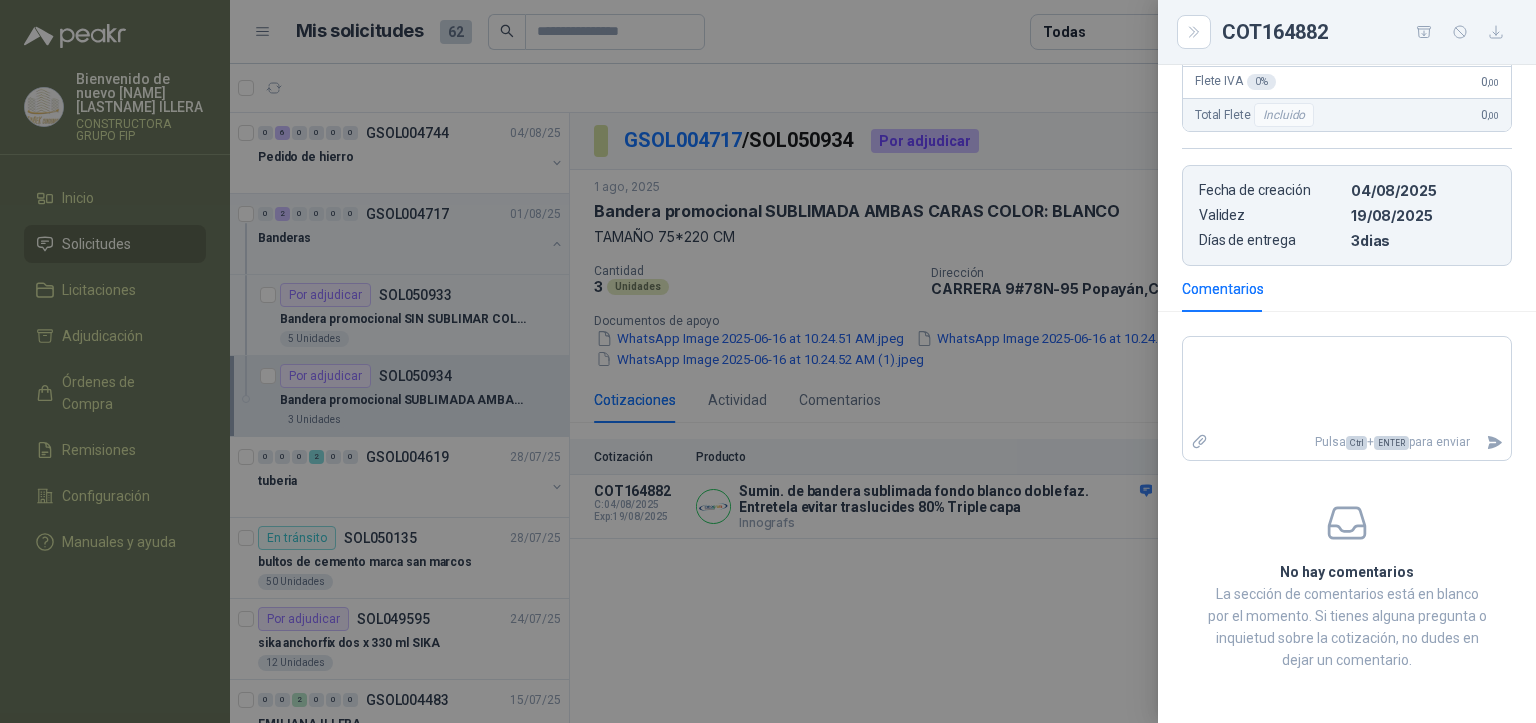 click at bounding box center (768, 361) 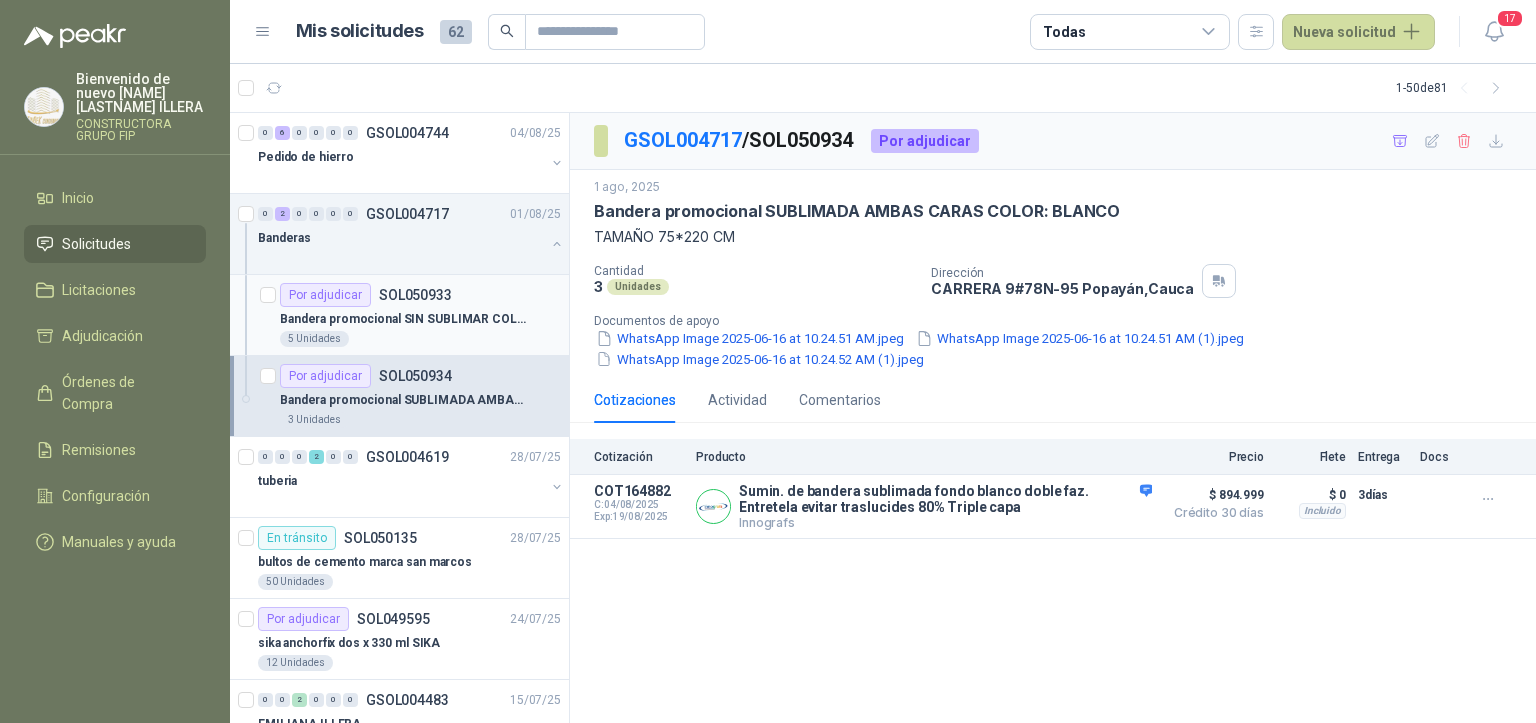 click on "Bandera promocional SIN SUBLIMAR COLOR: AMARILLO" at bounding box center [404, 319] 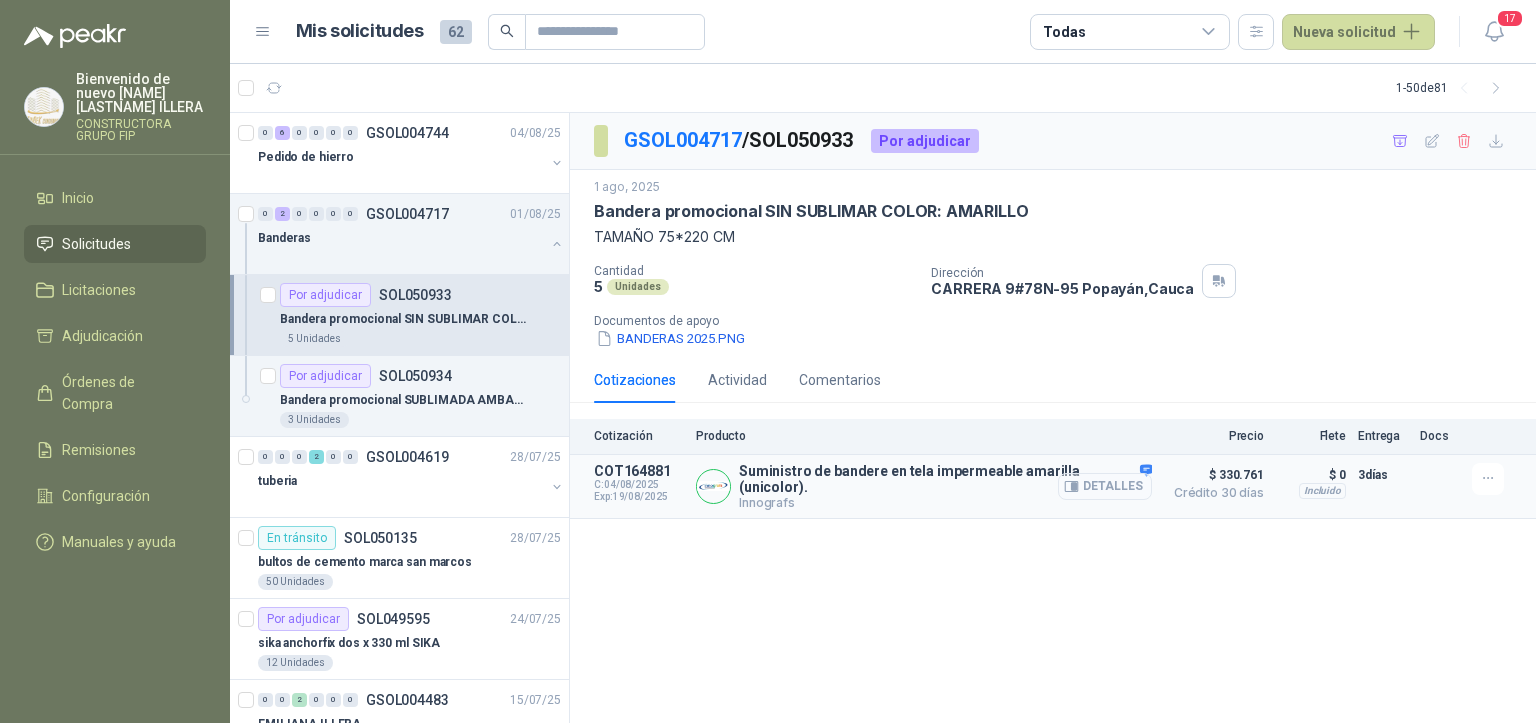 click on "Detalles" at bounding box center [1105, 486] 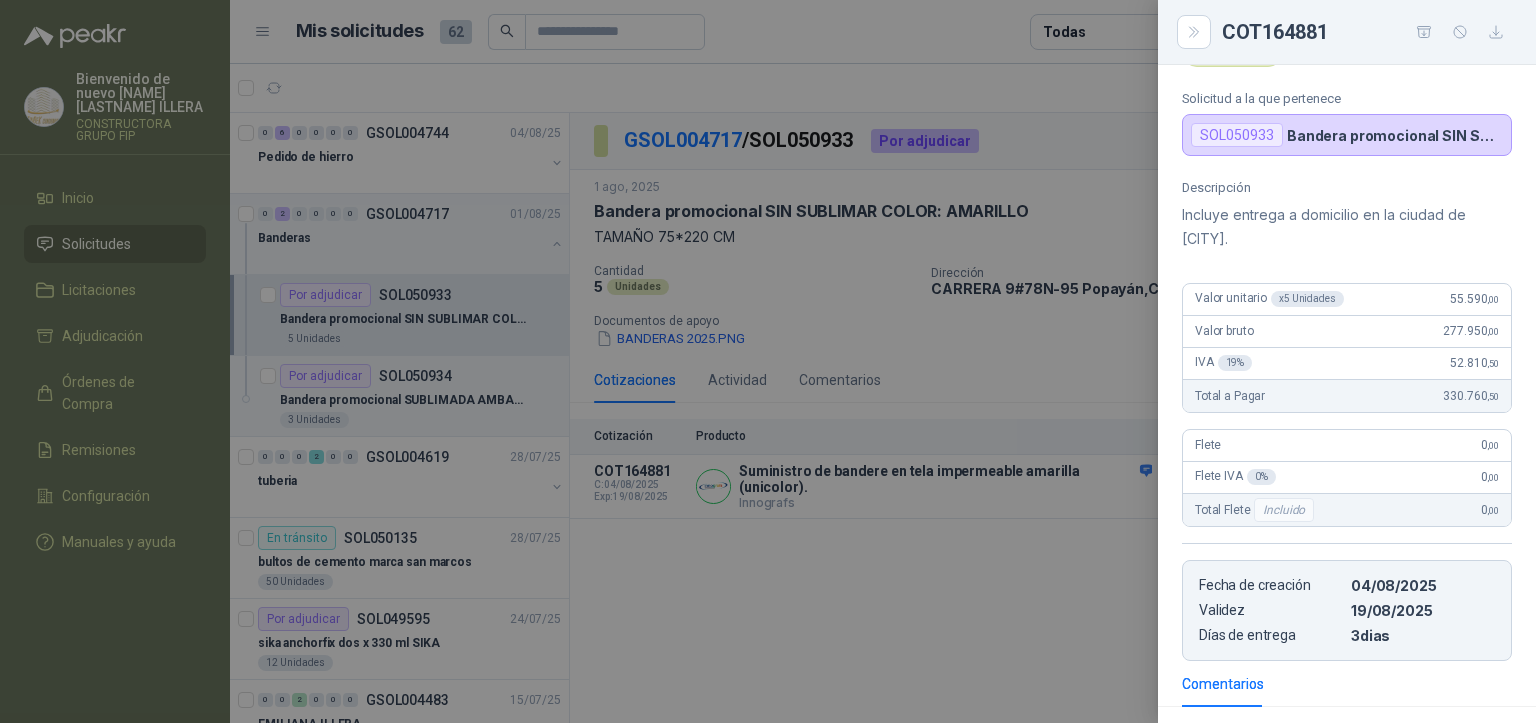 scroll, scrollTop: 0, scrollLeft: 0, axis: both 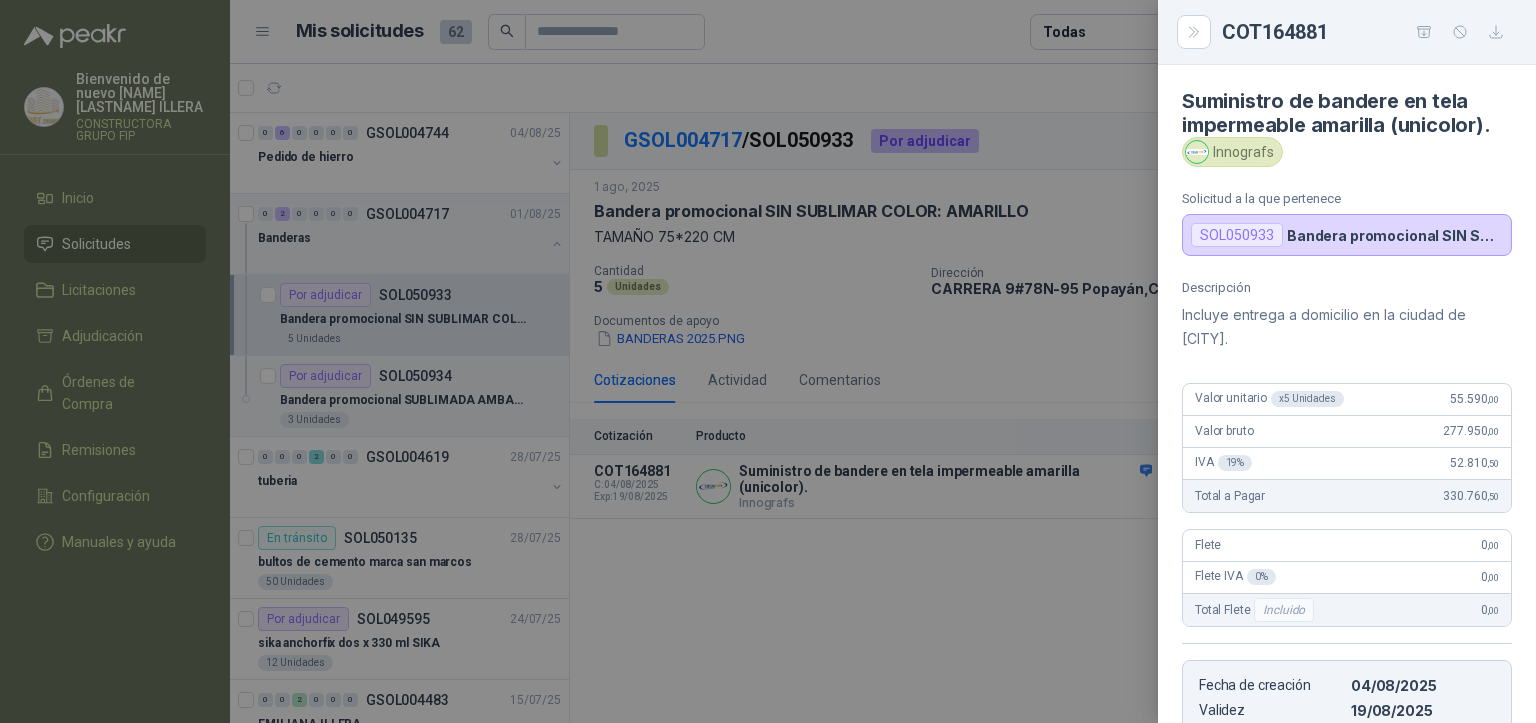 click at bounding box center (768, 361) 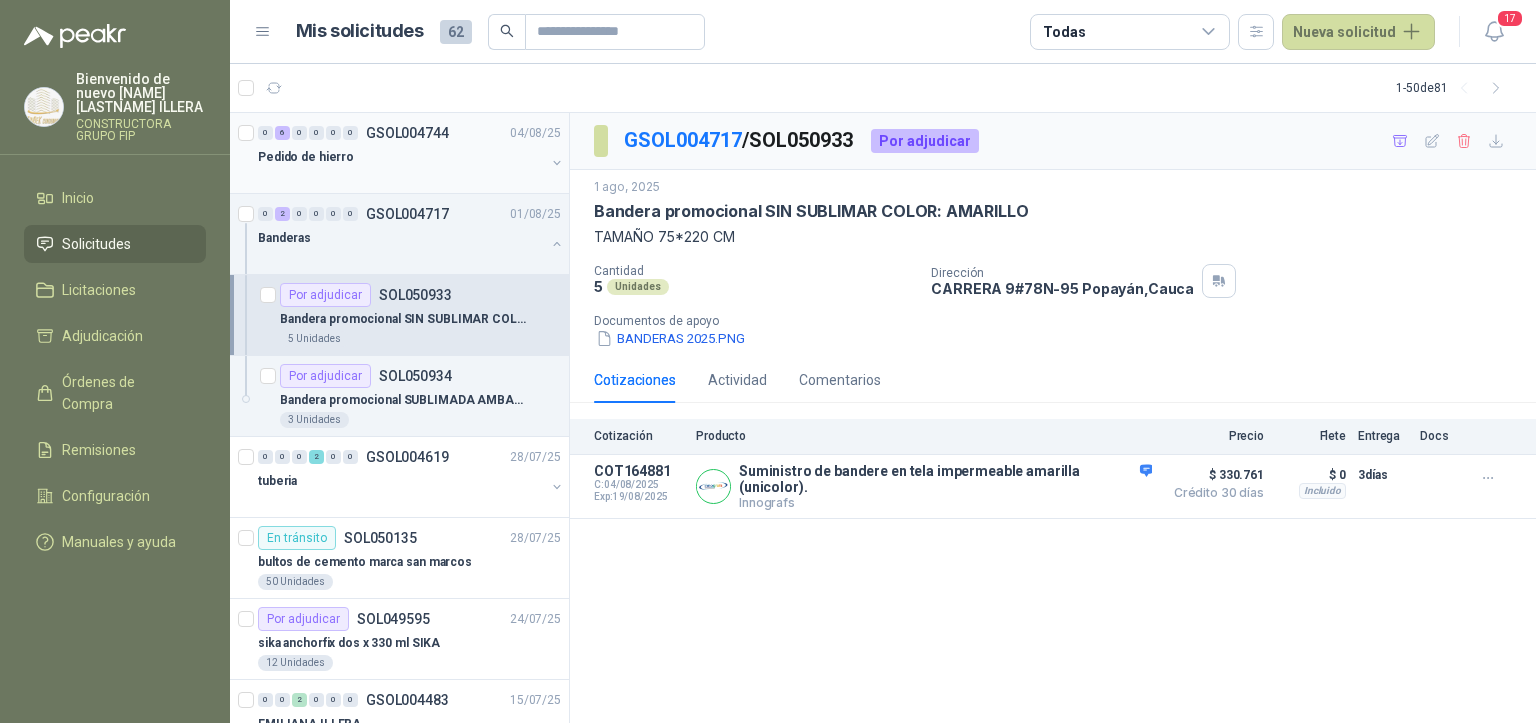 click on "Pedido de hierro" at bounding box center [401, 157] 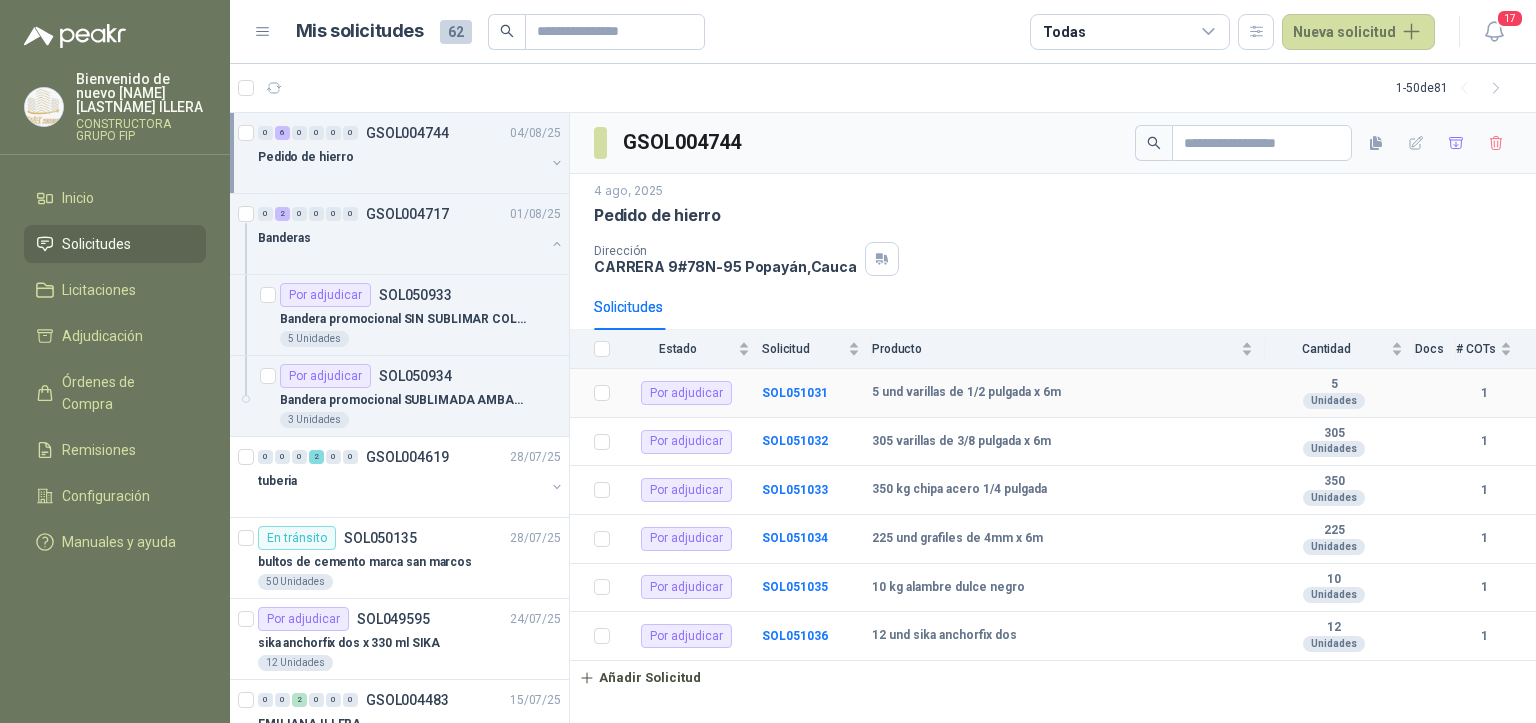 click on "5 und varillas de 1/2 pulgada x 6m" at bounding box center (1068, 393) 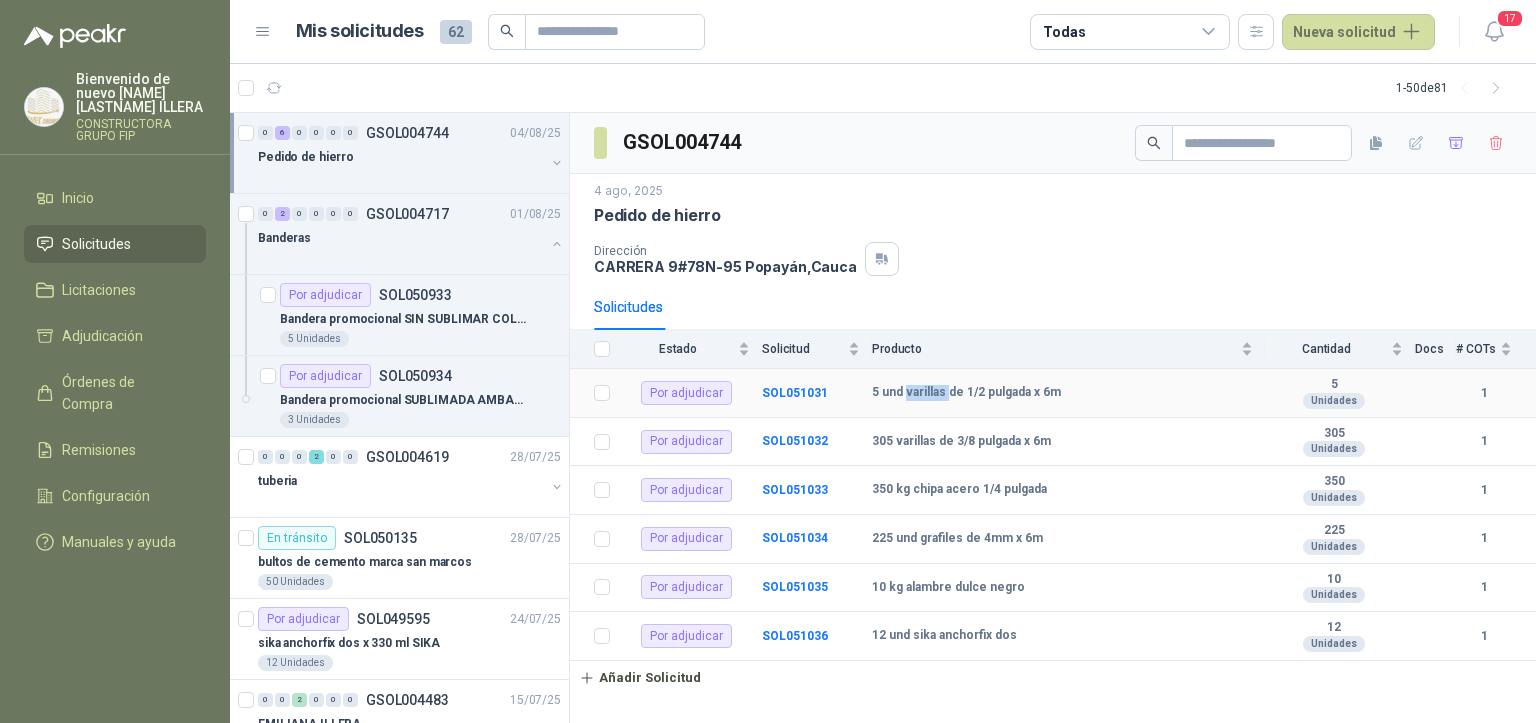 click on "5 und varillas de 1/2 pulgada x 6m" at bounding box center (966, 393) 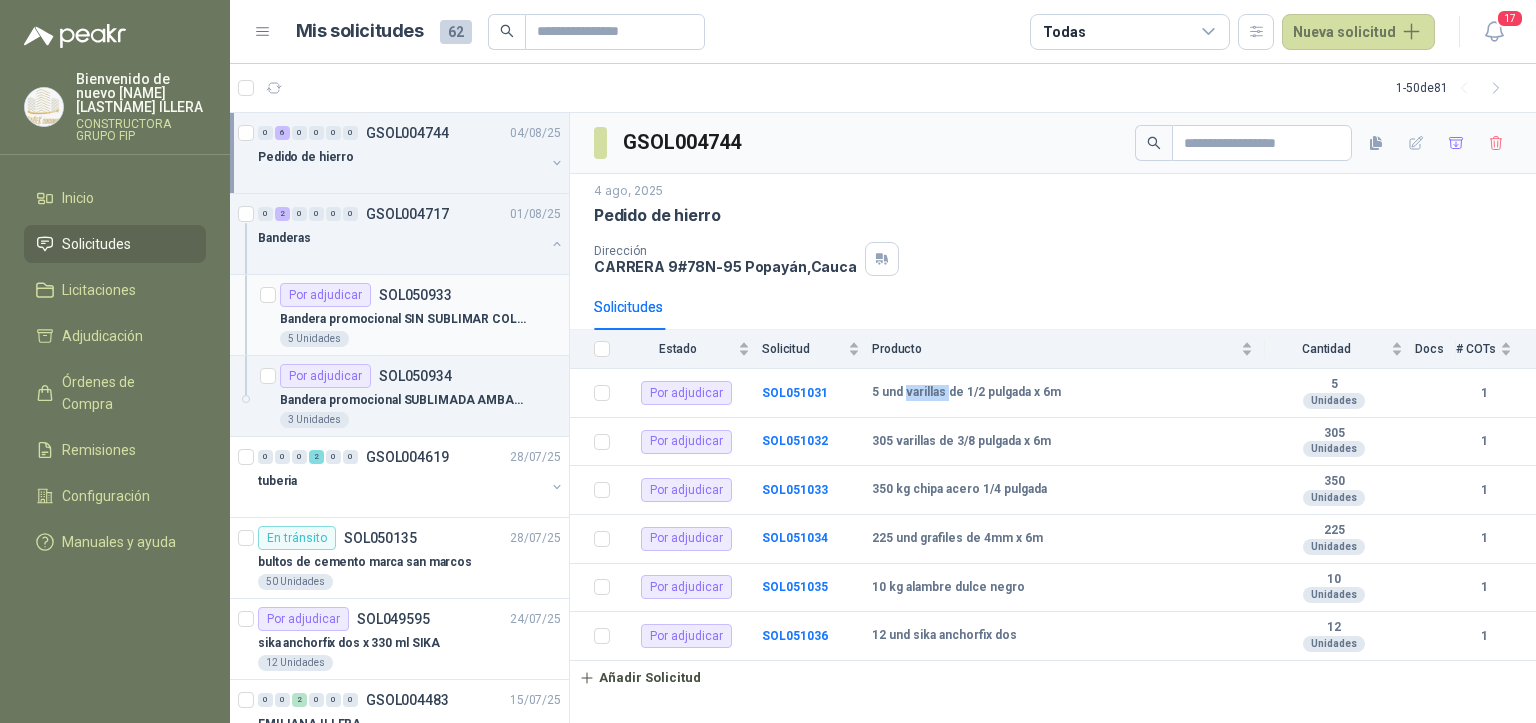 click on "Bandera promocional SIN SUBLIMAR COLOR: AMARILLO" at bounding box center (404, 319) 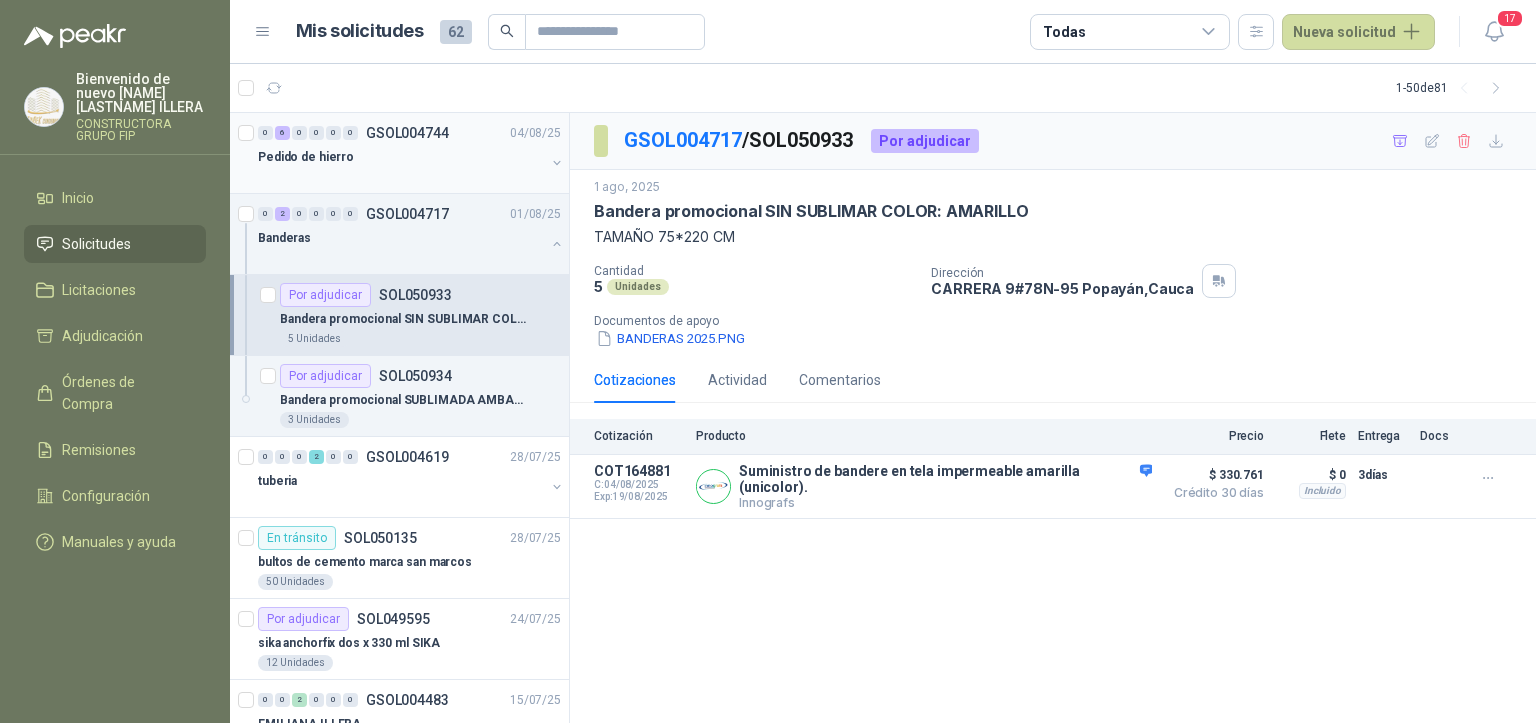 click on "Pedido de hierro" at bounding box center (401, 157) 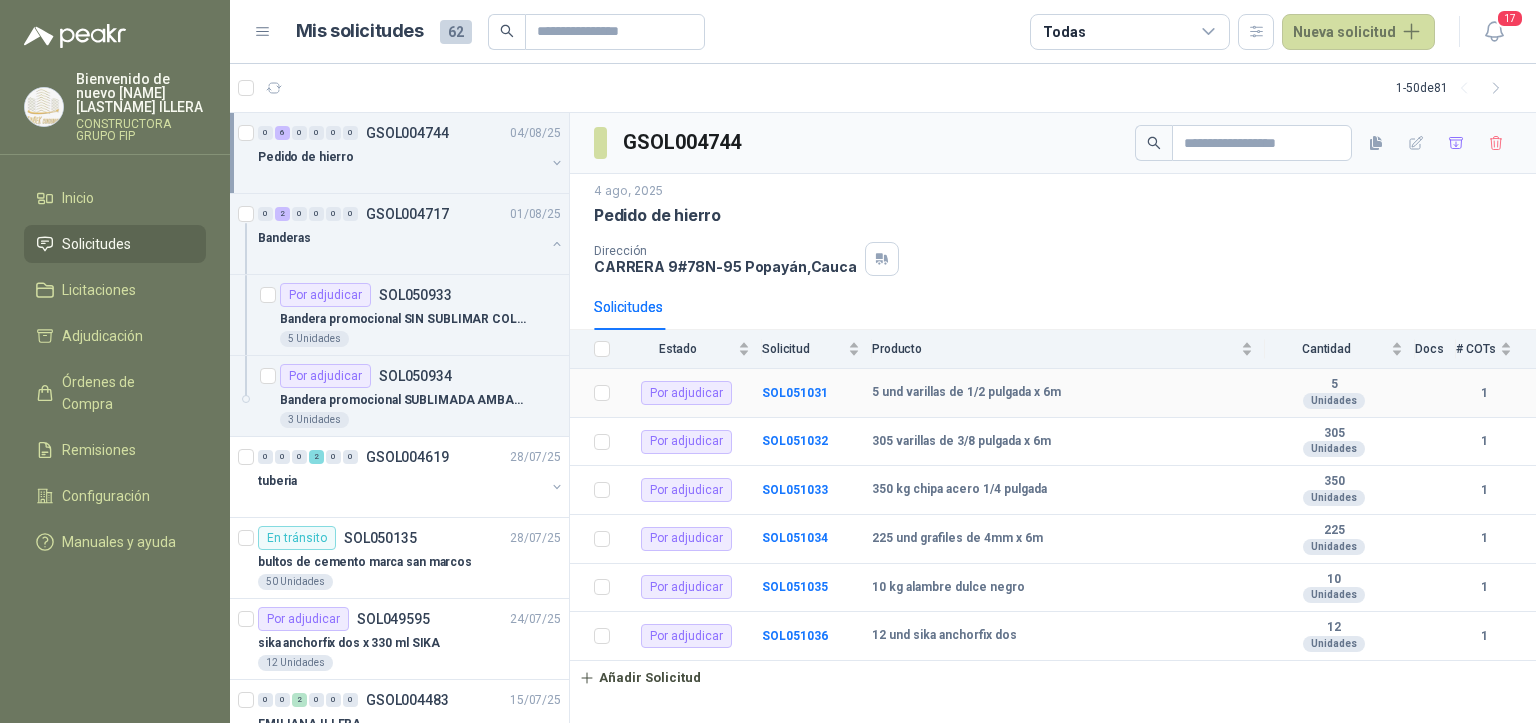 click on "5 und varillas de 1/2 pulgada x 6m" at bounding box center (1062, 393) 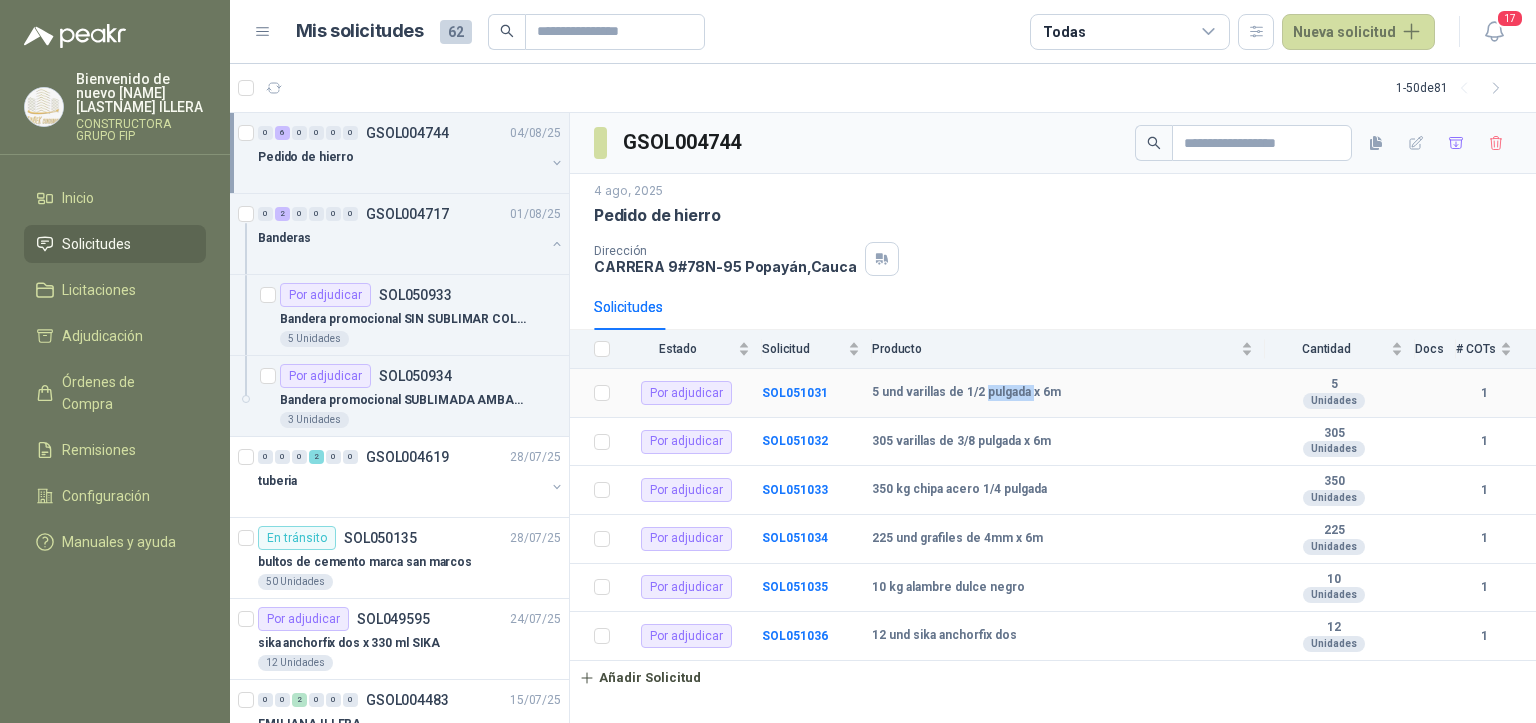 click on "5 und varillas de 1/2 pulgada x 6m" at bounding box center [966, 393] 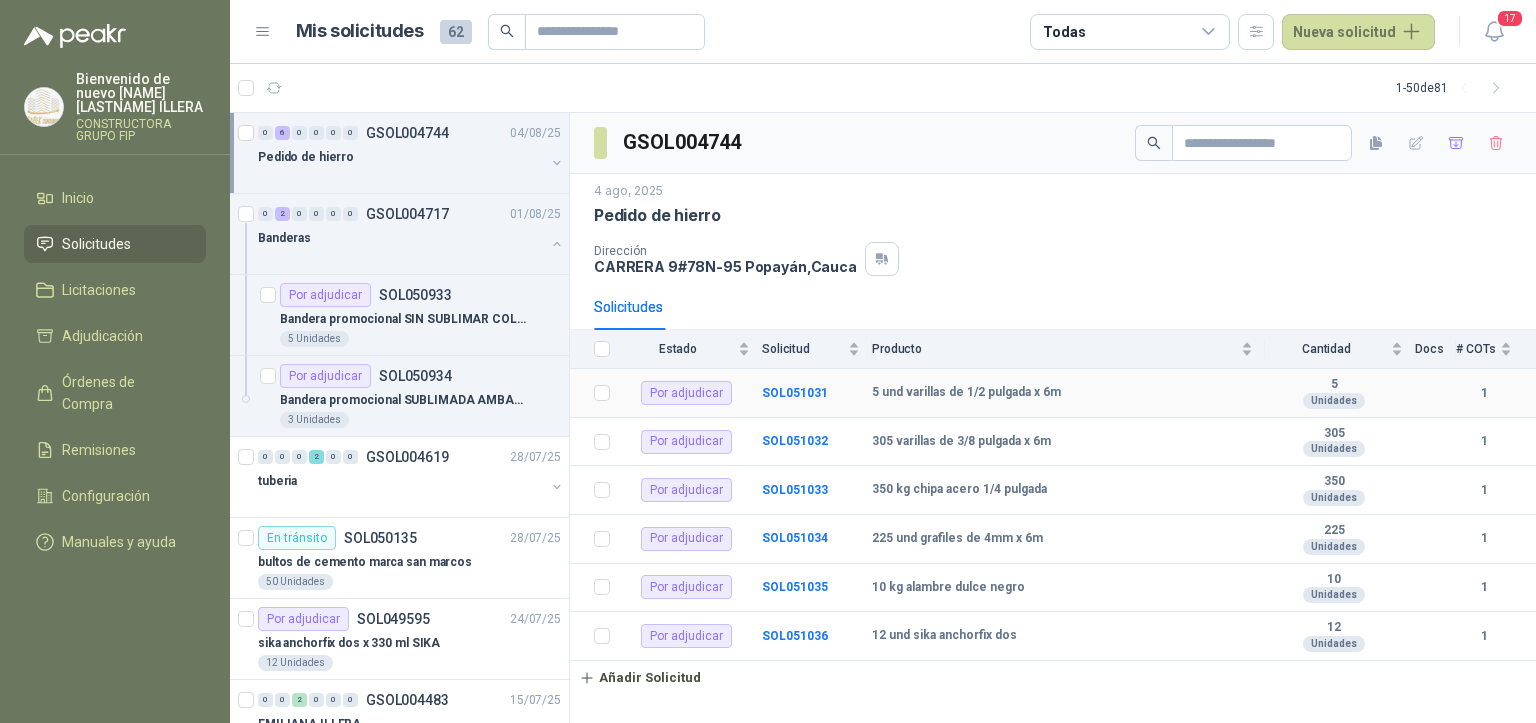 click on "5 und varillas de 1/2 pulgada x 6m" at bounding box center (966, 393) 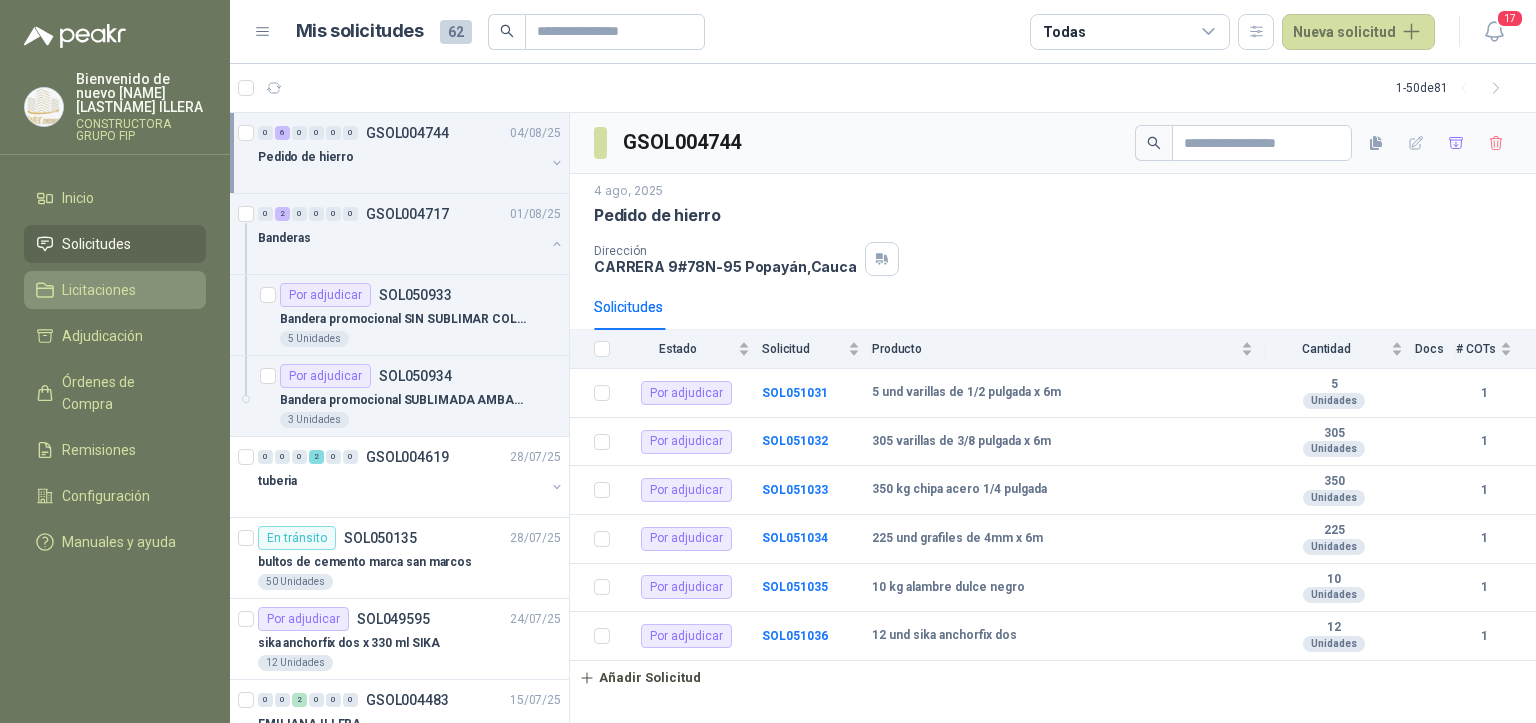 click on "Licitaciones" at bounding box center (115, 290) 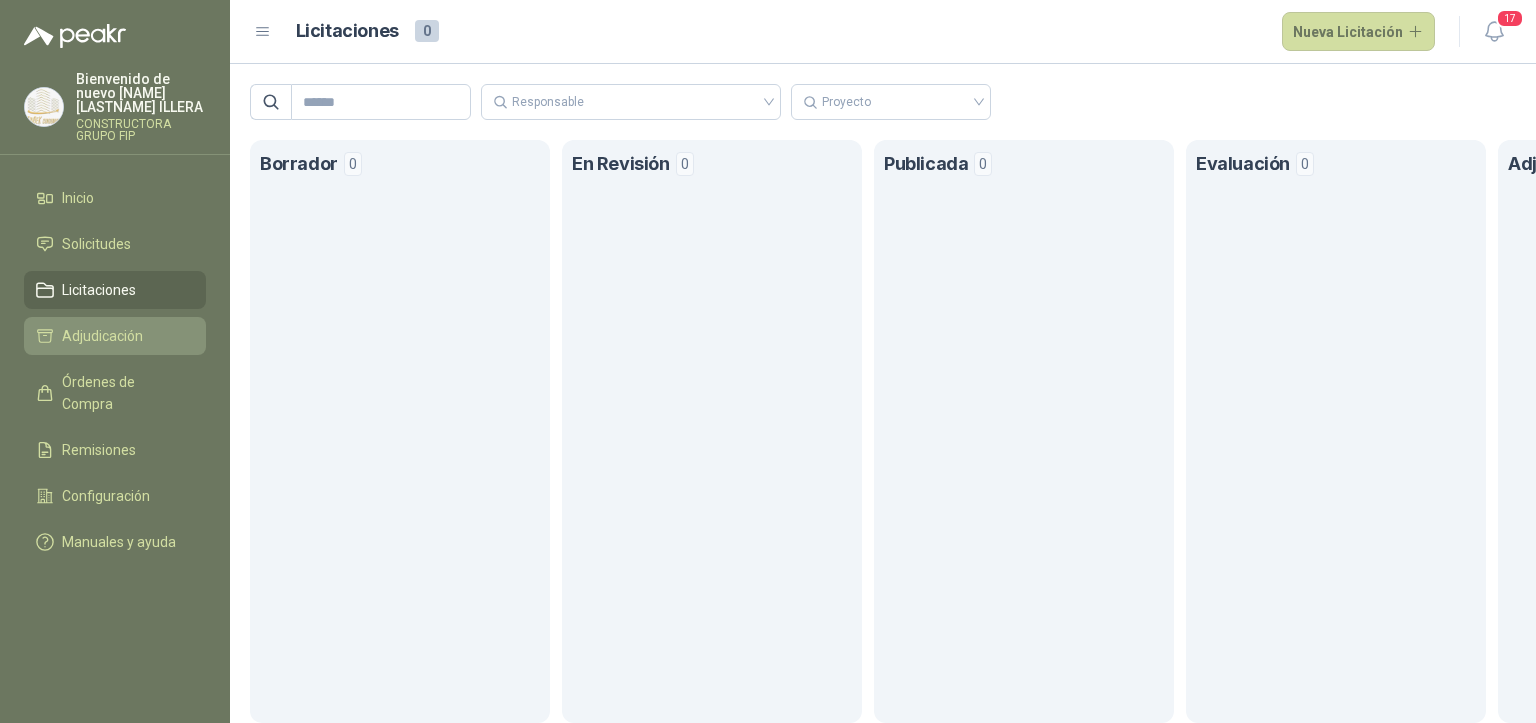 click on "Adjudicación" at bounding box center [102, 336] 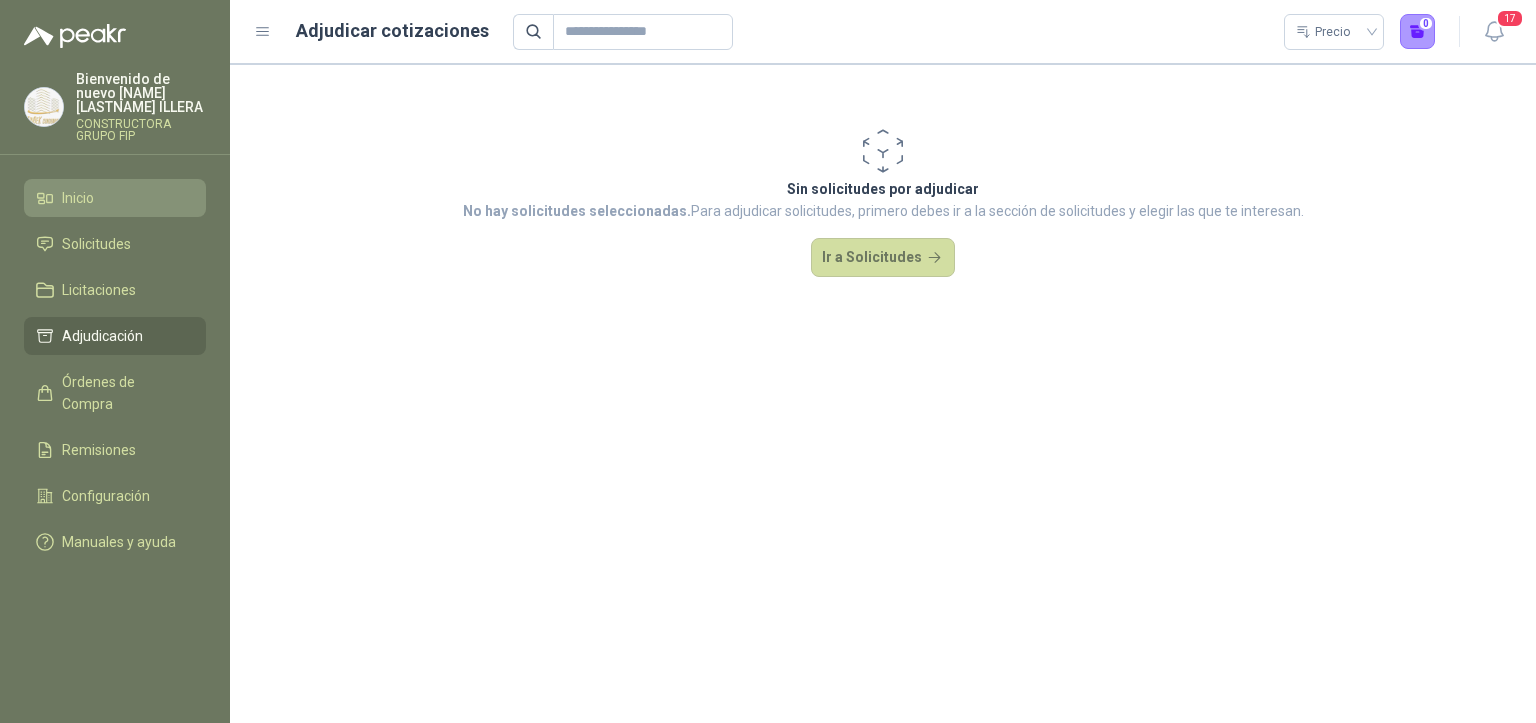 click on "Inicio" at bounding box center (115, 198) 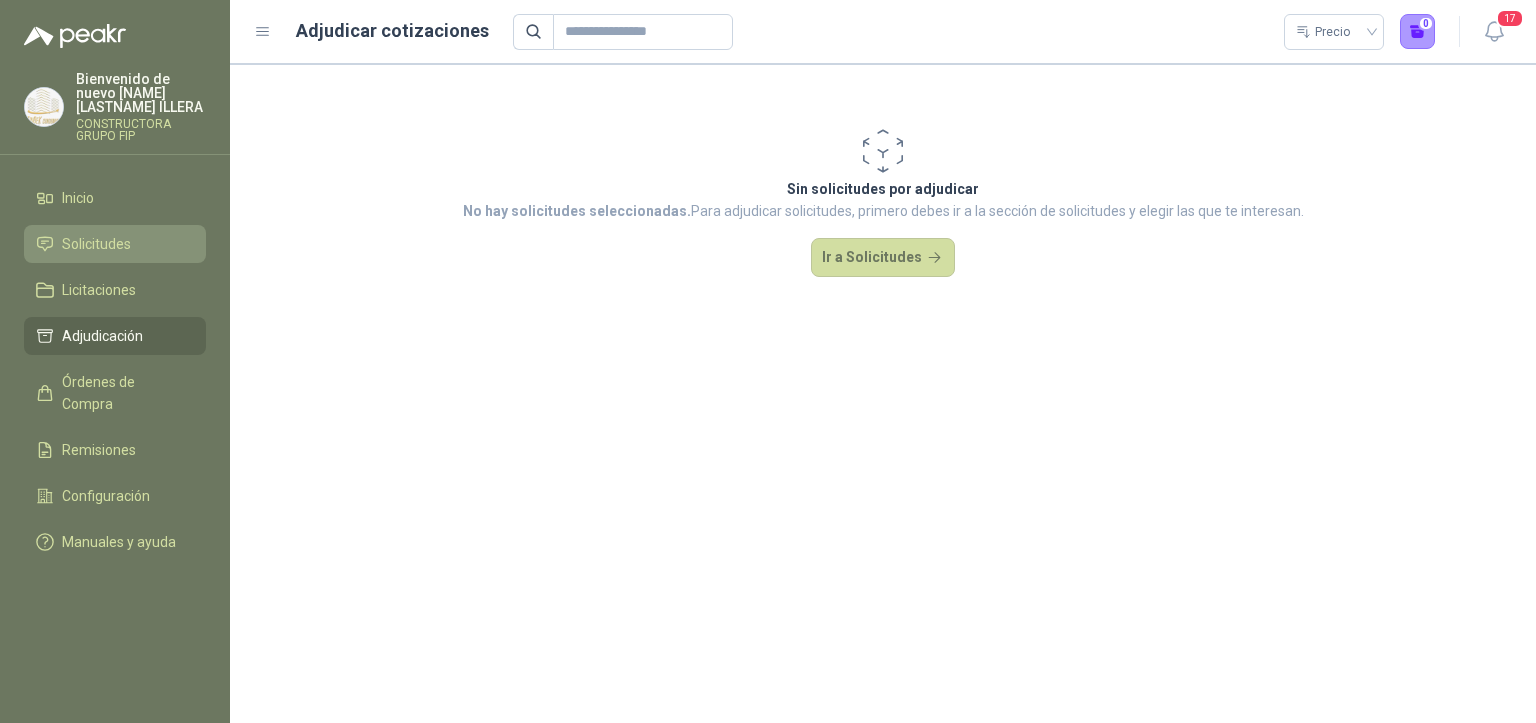 type 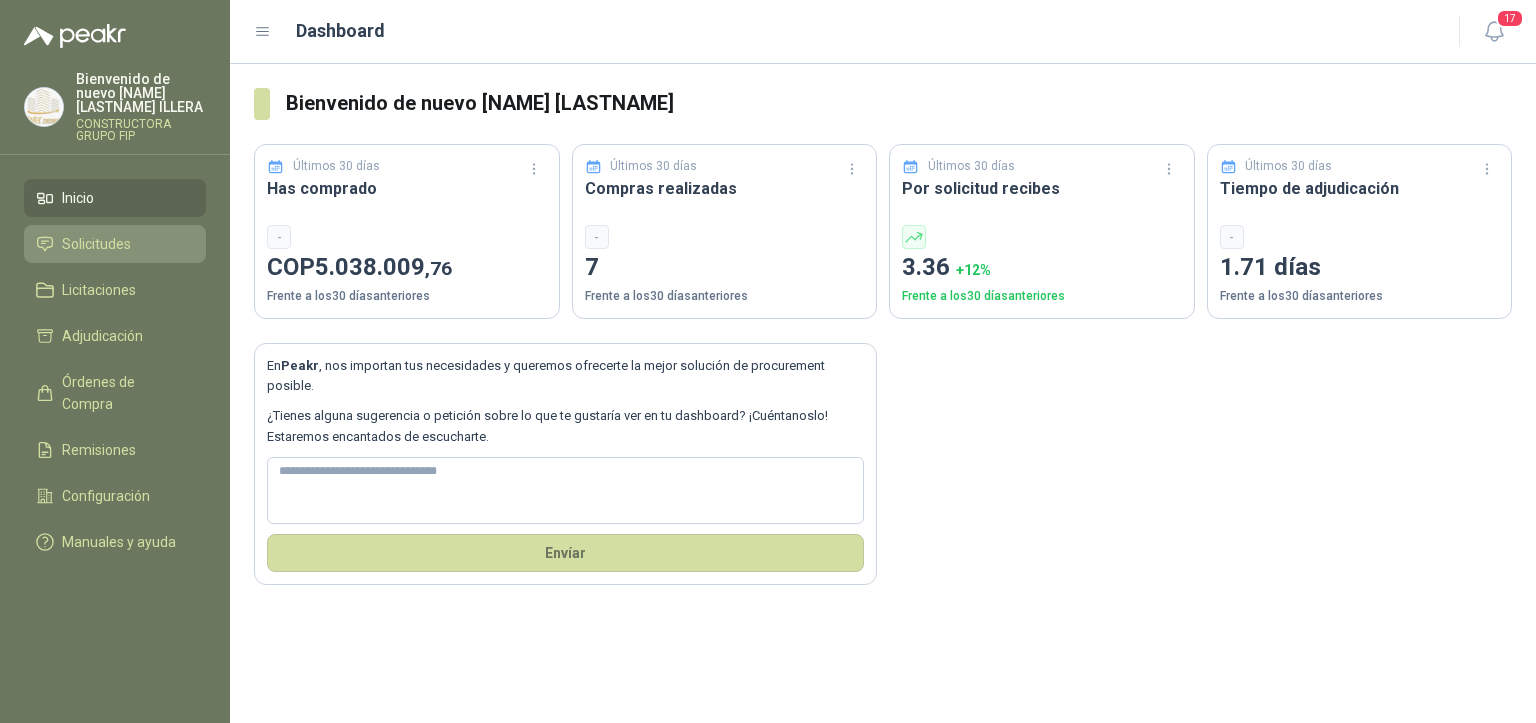click on "Solicitudes" at bounding box center (96, 244) 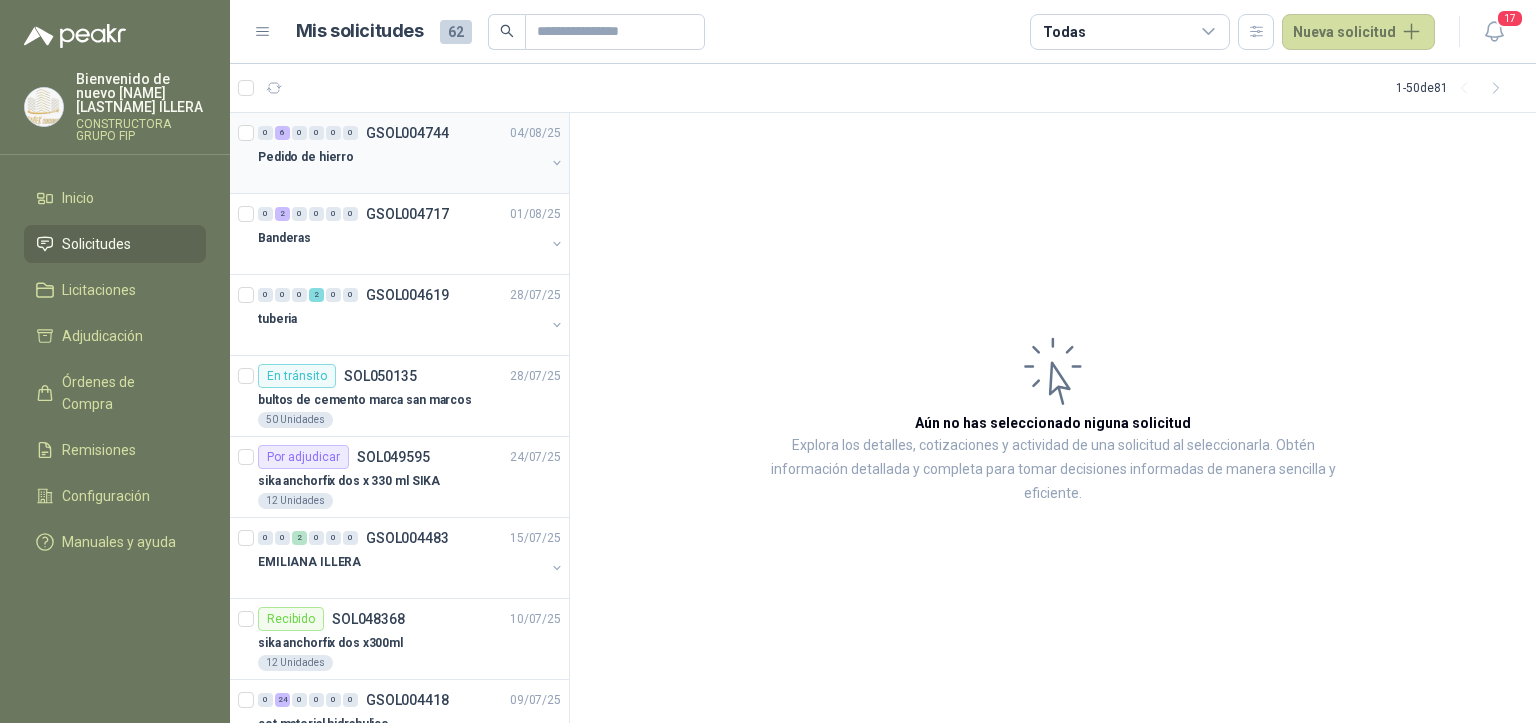 click on "Pedido de hierro" at bounding box center (401, 157) 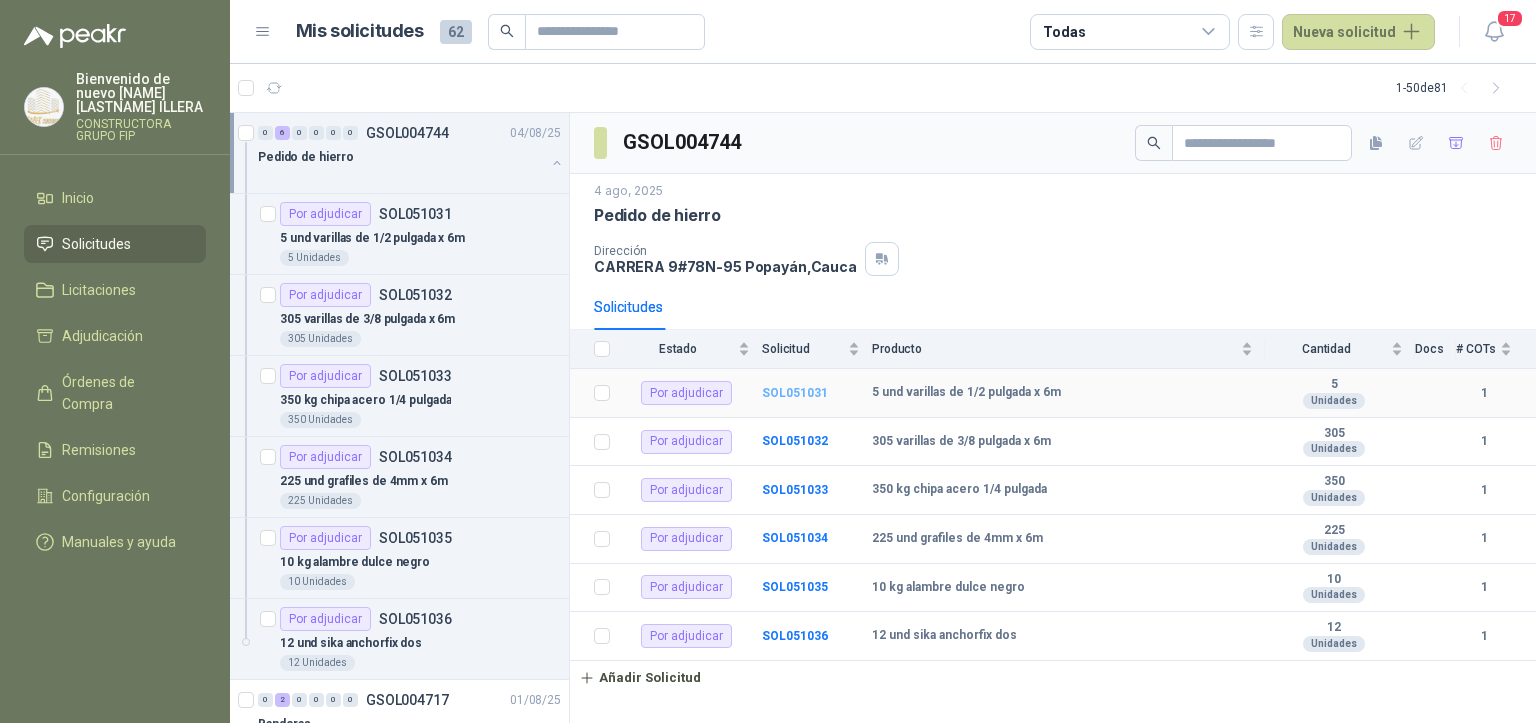 click on "SOL051031" at bounding box center [795, 393] 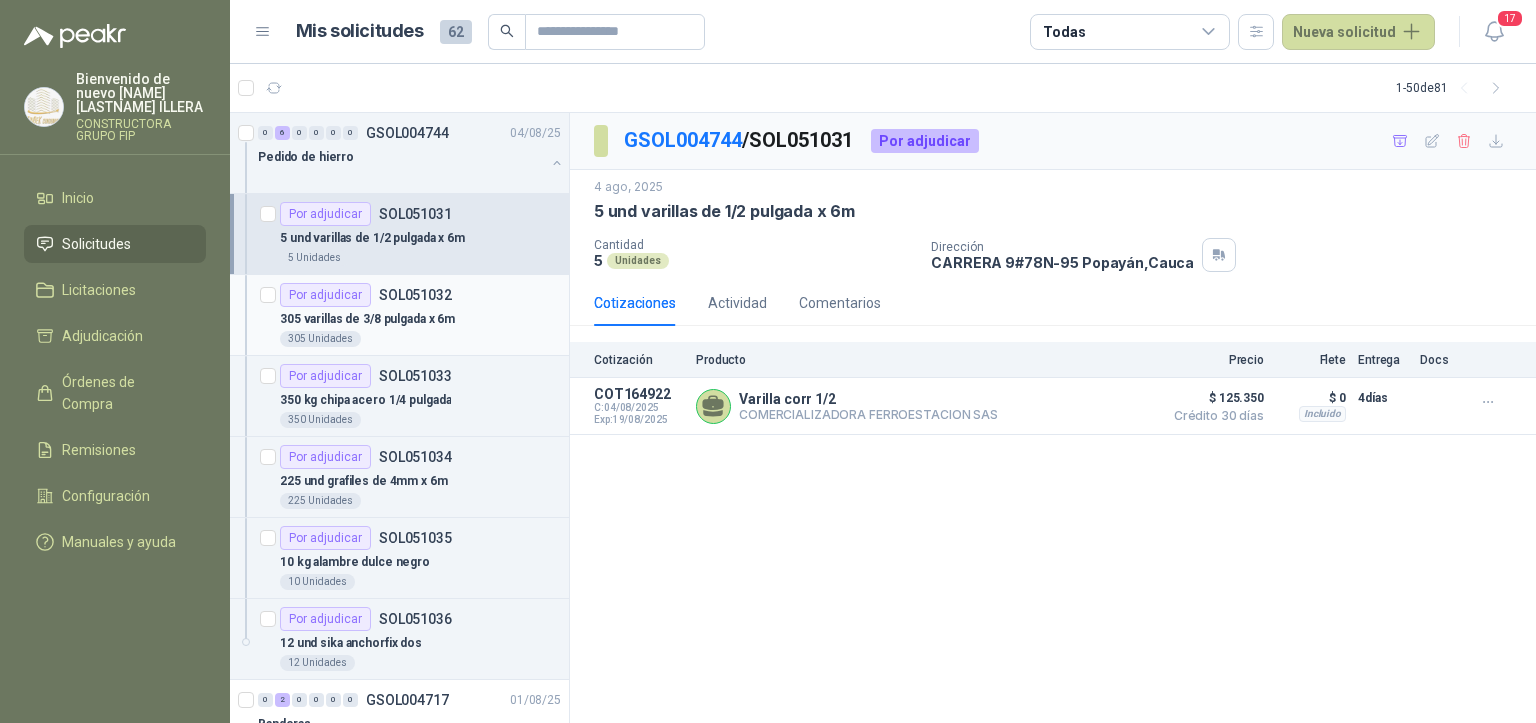 click on "305 varillas de 3/8 pulgada x 6m" at bounding box center [367, 319] 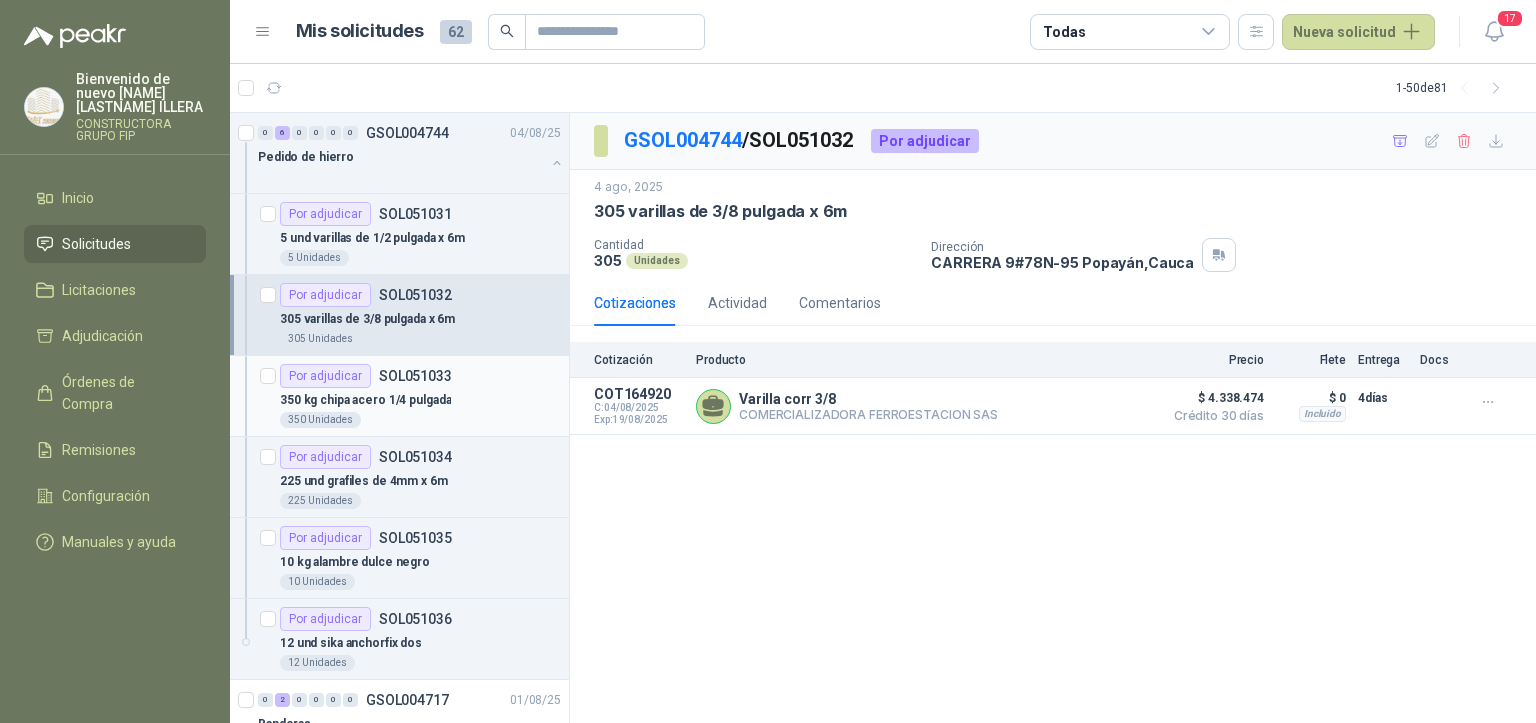 click on "350 kg chipa acero  1/4 pulgada" at bounding box center [420, 400] 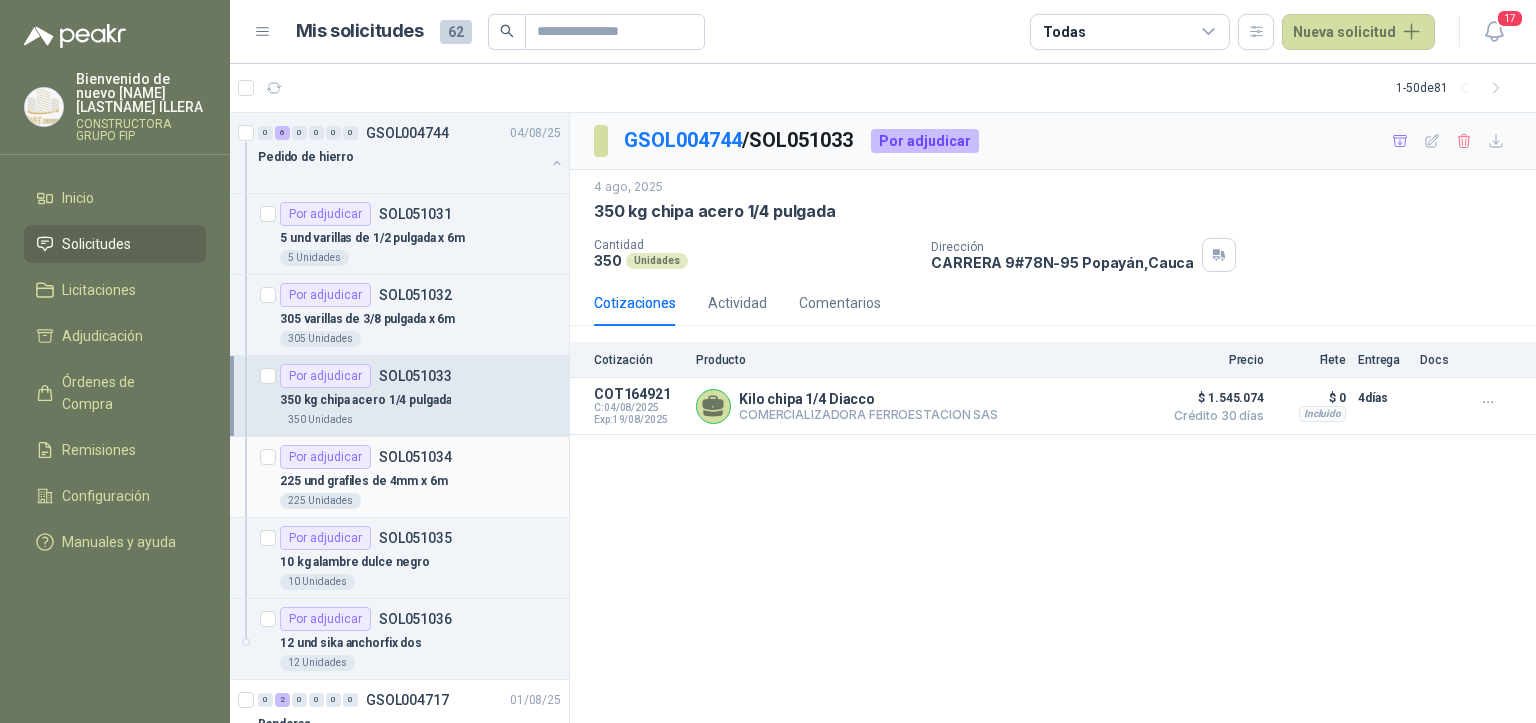click on "225 und grafiles de 4mm x 6m" at bounding box center (364, 481) 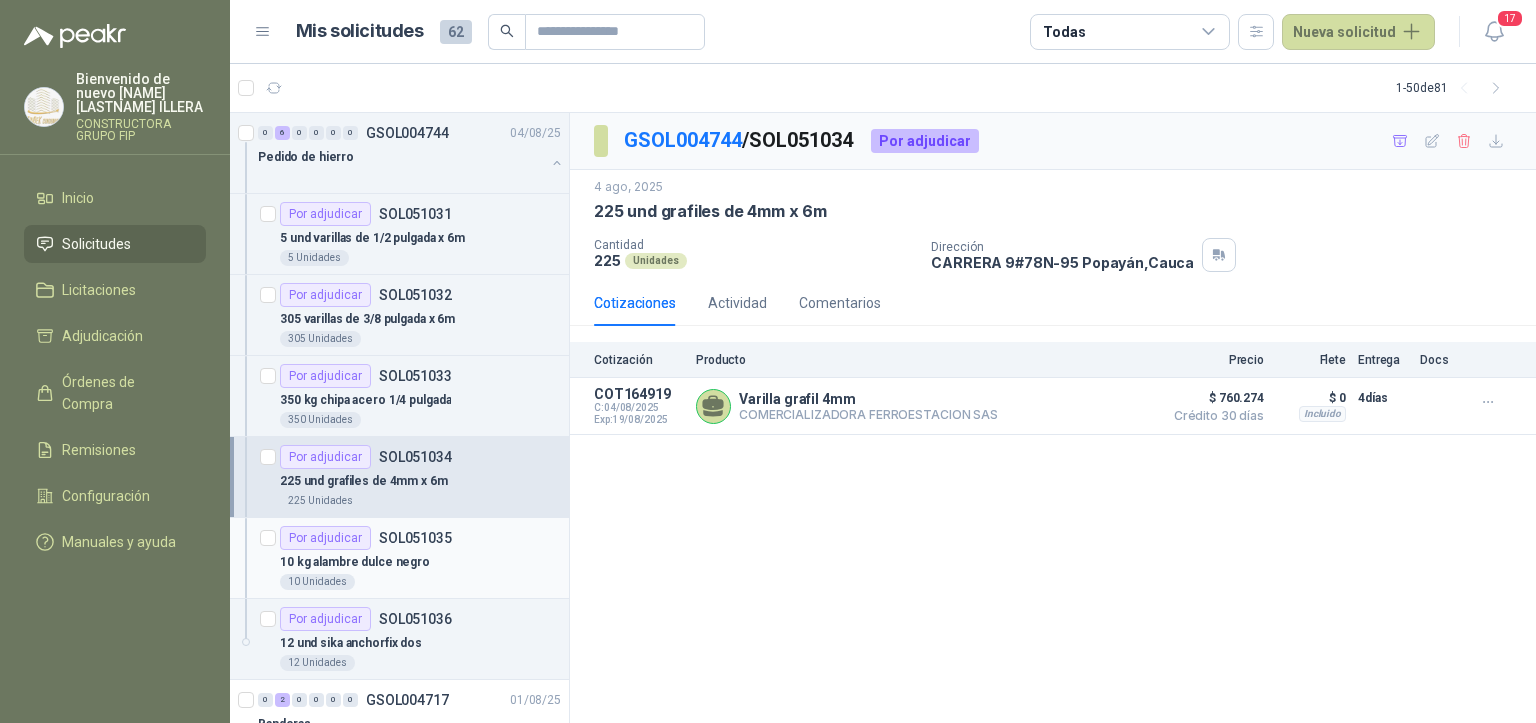 click on "10   Unidades" at bounding box center (420, 582) 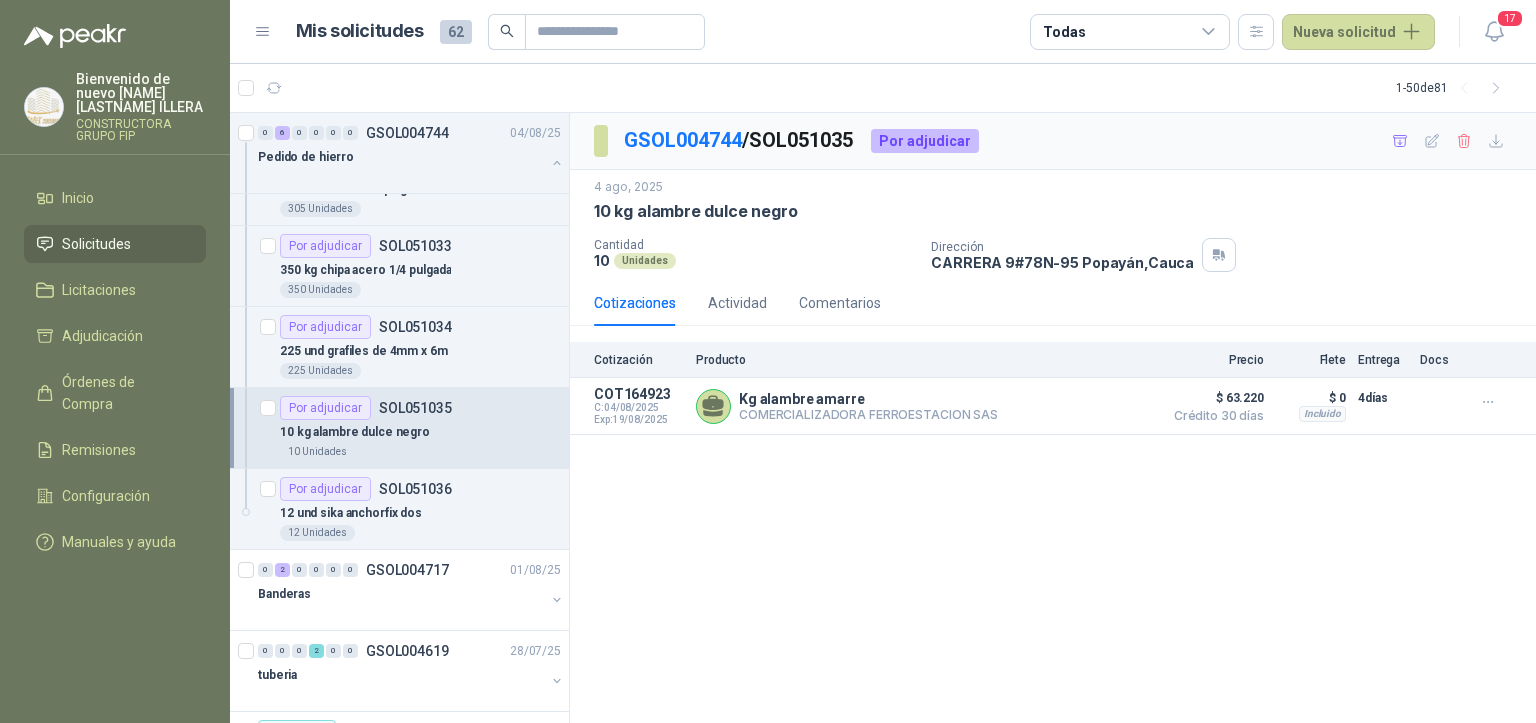 scroll, scrollTop: 0, scrollLeft: 0, axis: both 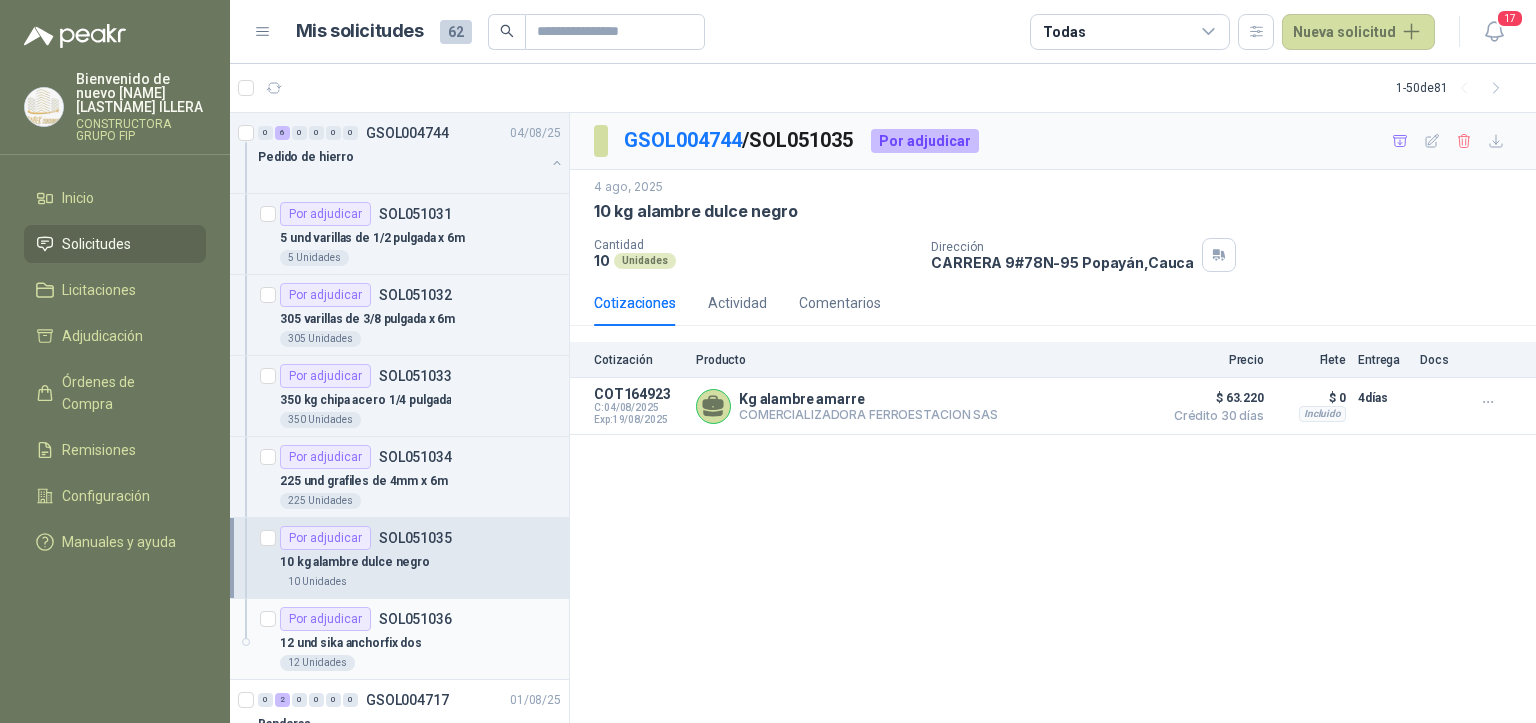 click on "12 und sika anchorfix dos" at bounding box center (351, 643) 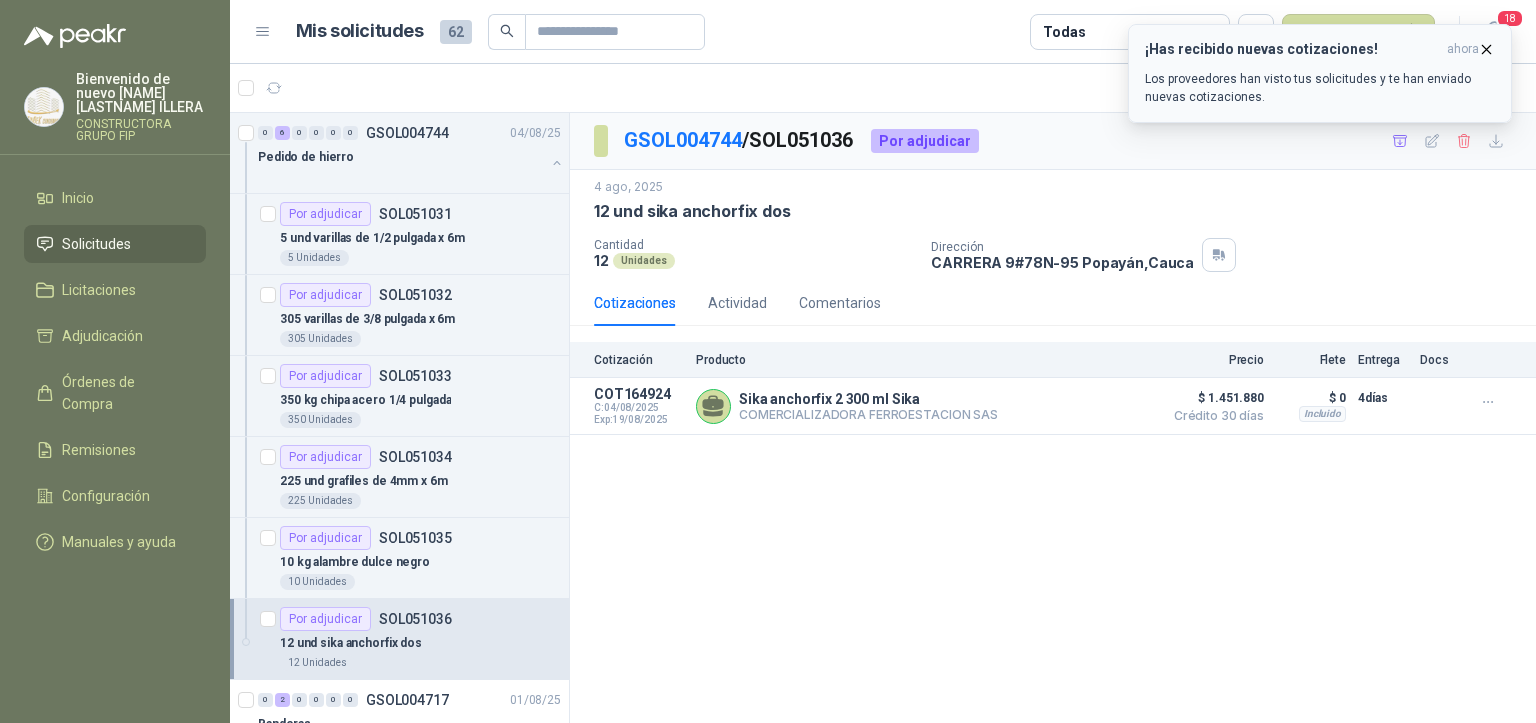 click on "¡Has recibido nuevas cotizaciones!" at bounding box center [1292, 49] 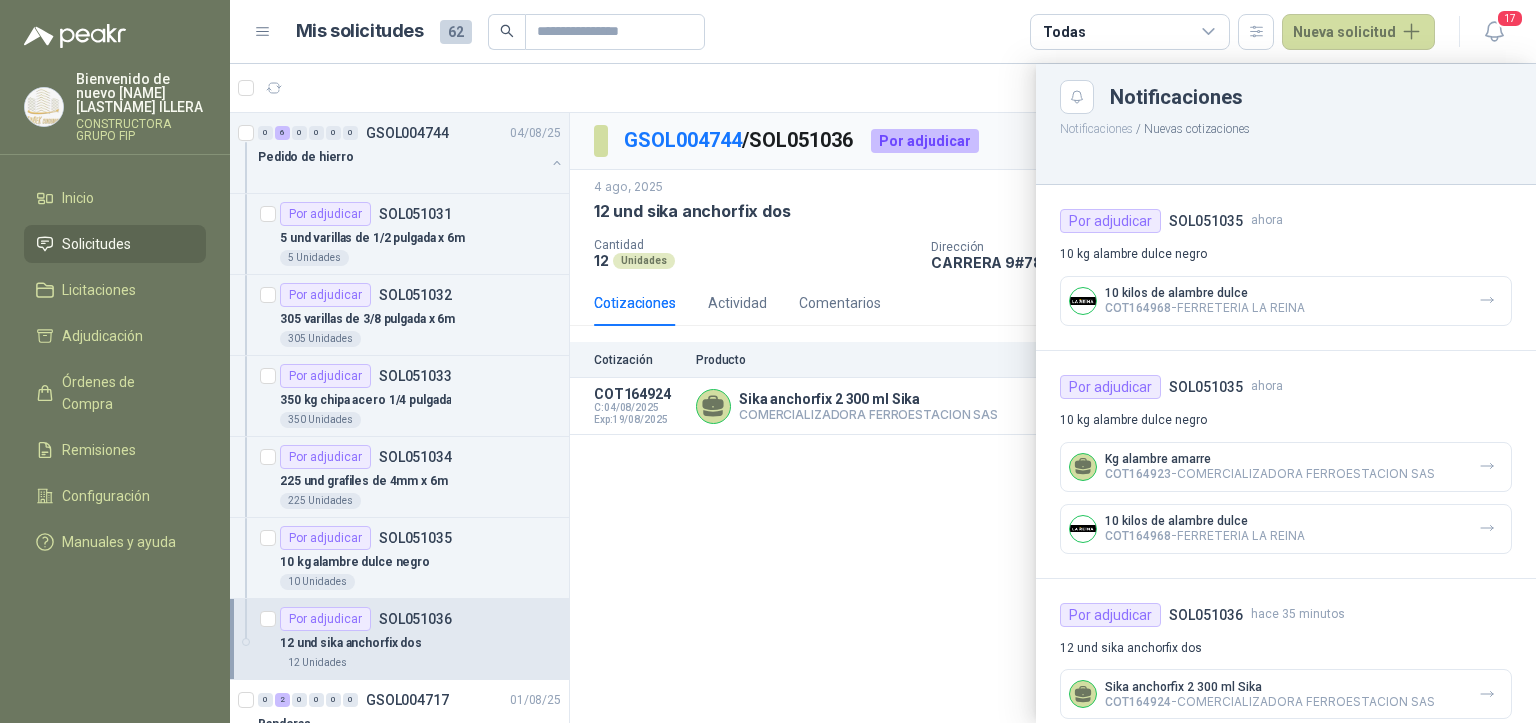 click at bounding box center (883, 393) 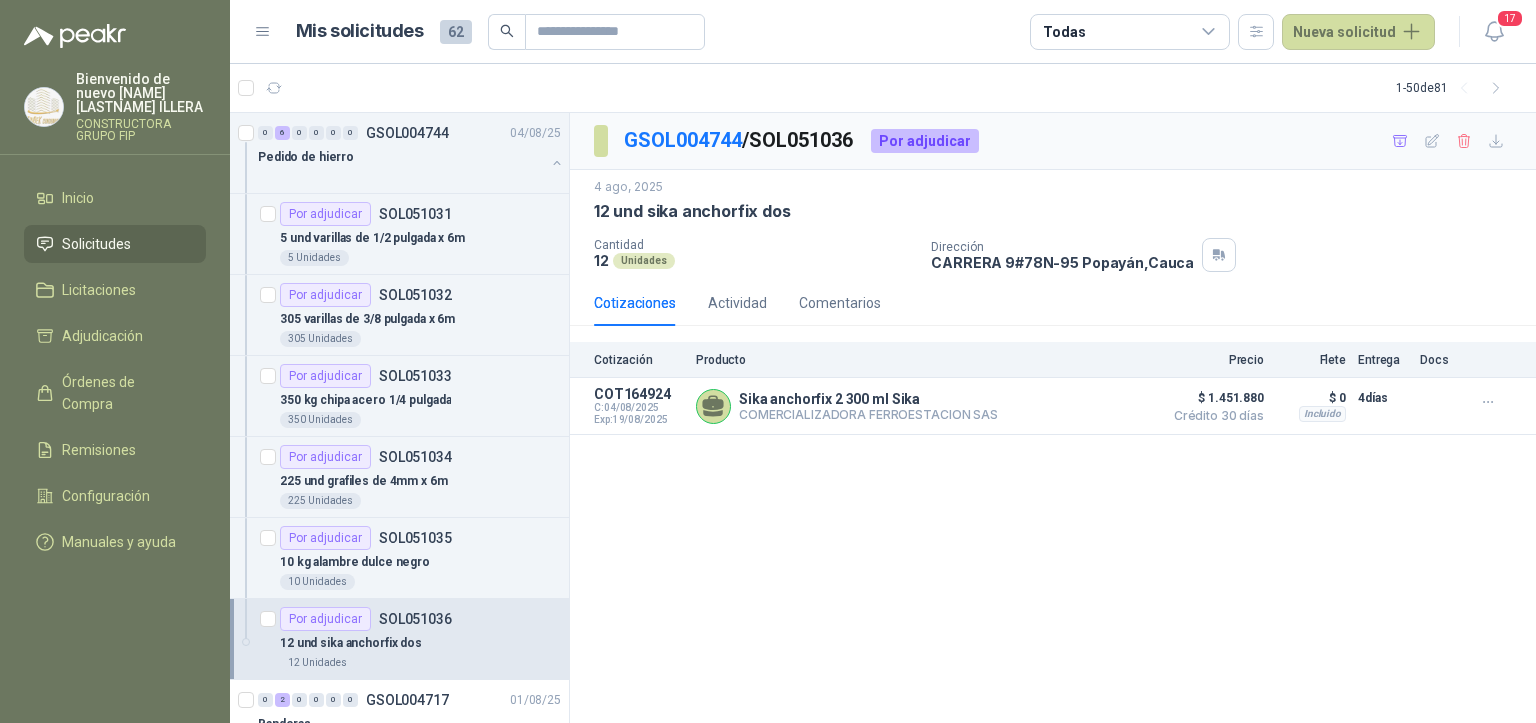 click on "5 und varillas de 1/2 pulgada x 6m" at bounding box center (372, 238) 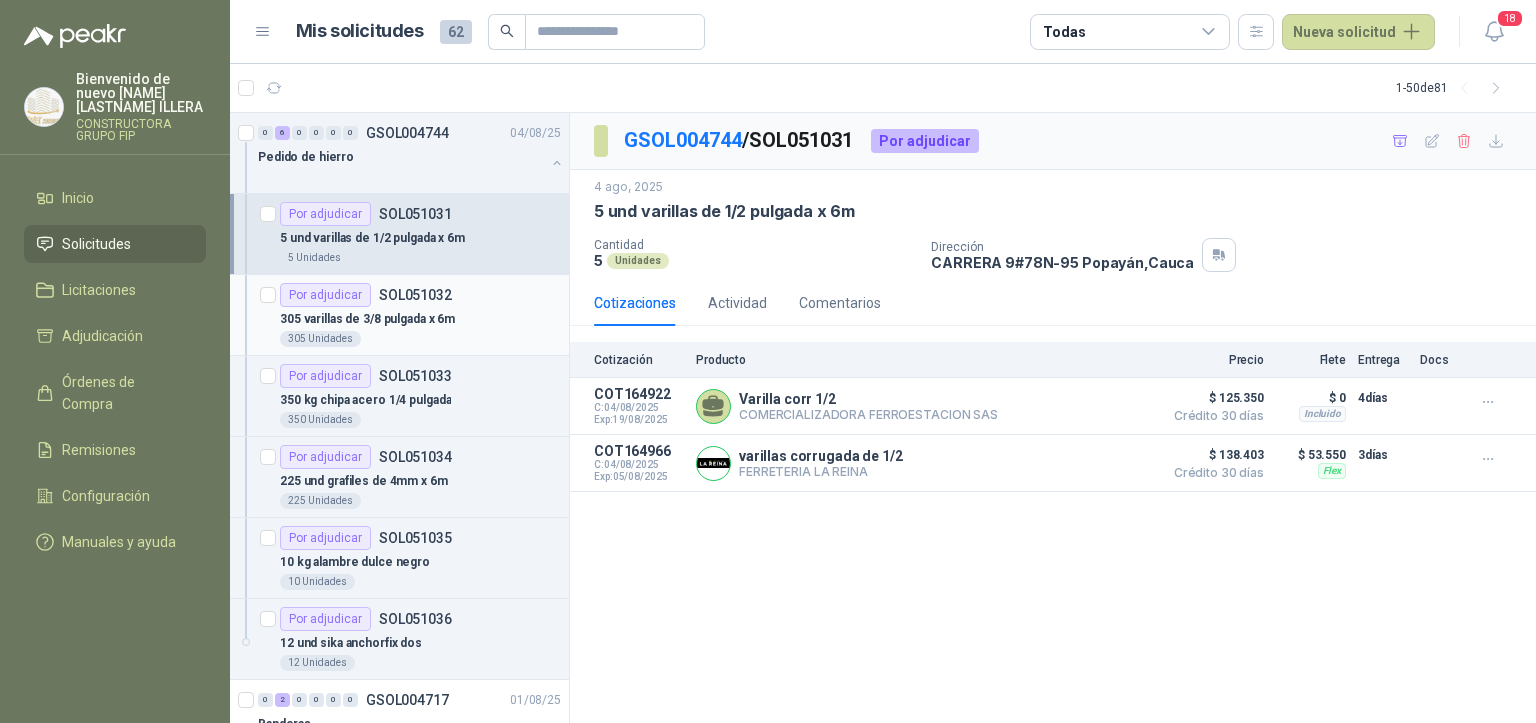 click on "305 varillas de 3/8 pulgada x 6m" at bounding box center [367, 319] 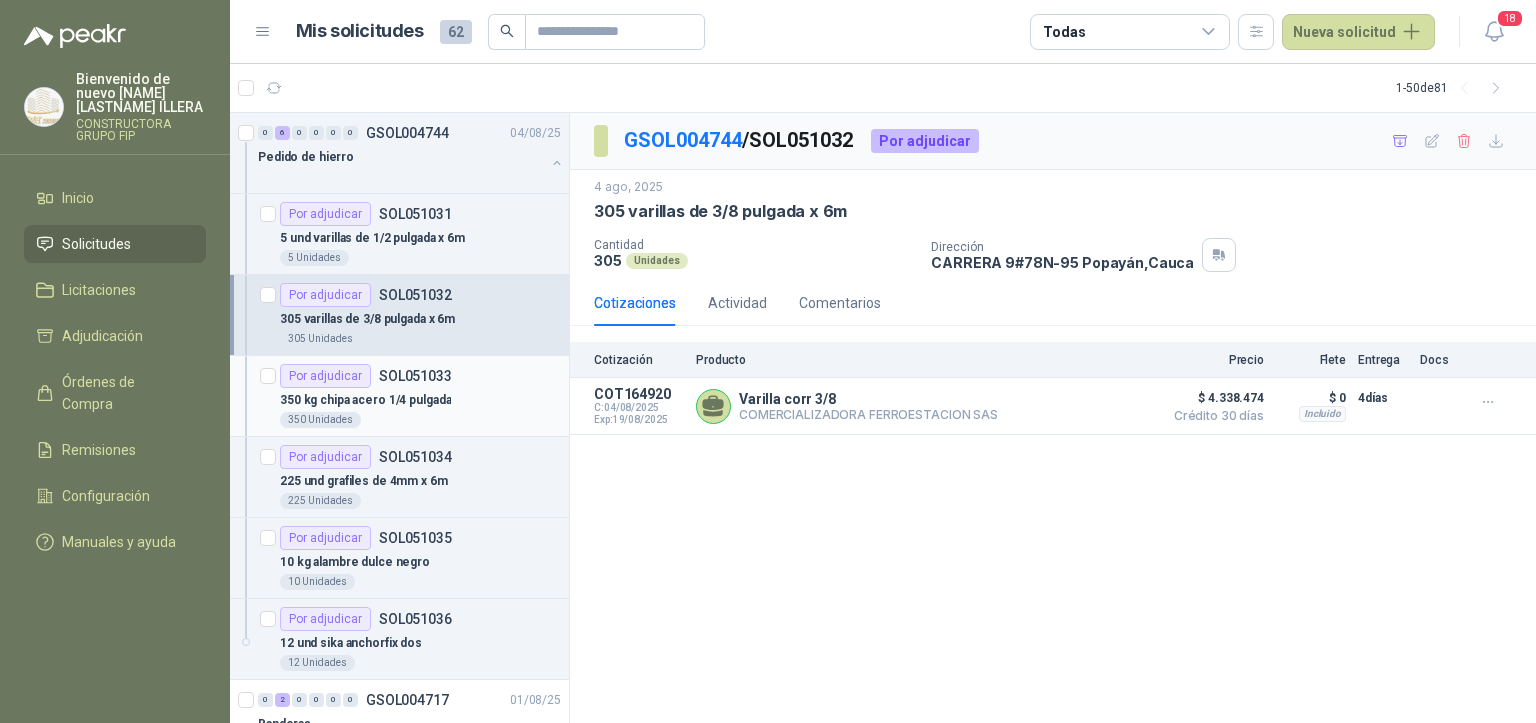 click on "350 kg chipa acero  1/4 pulgada" at bounding box center (365, 400) 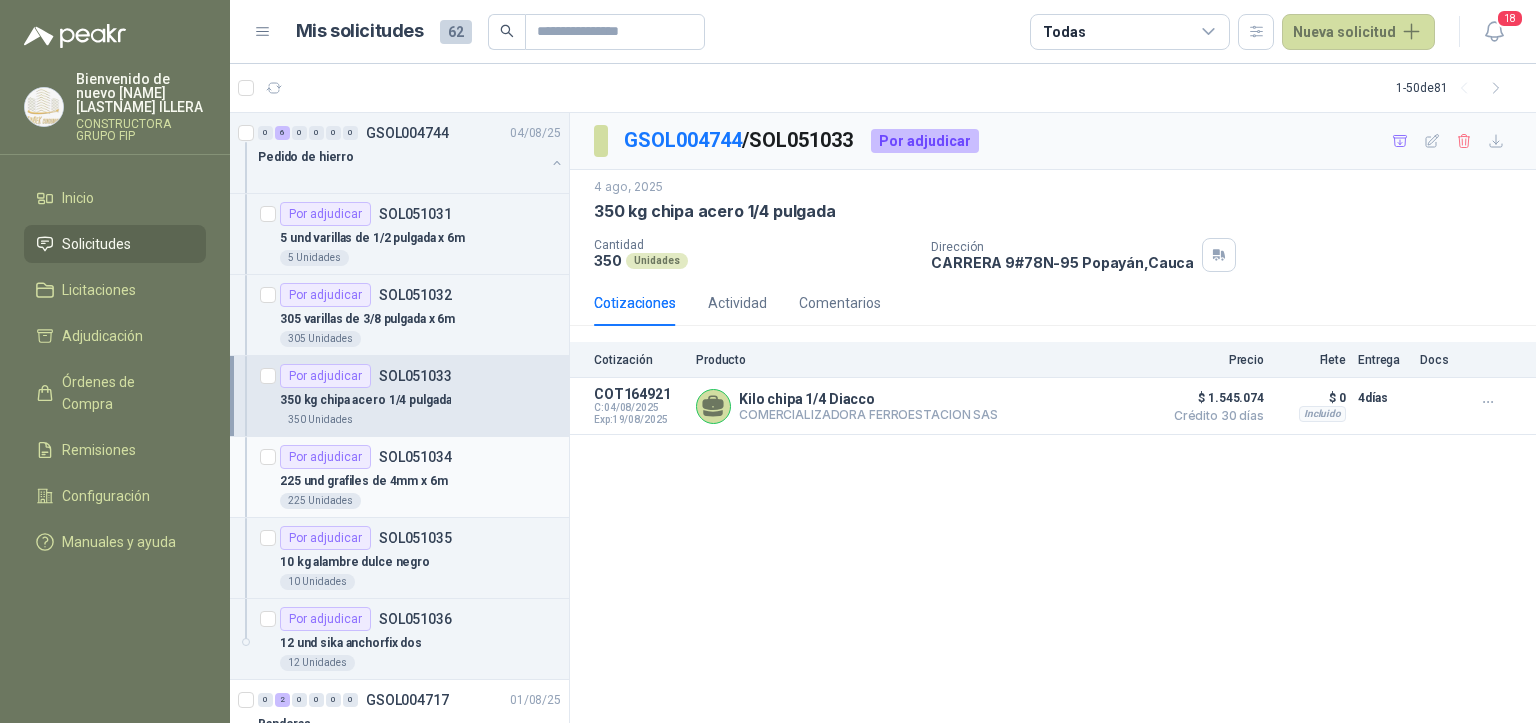 click on "225 und grafiles de 4mm x 6m" at bounding box center (364, 481) 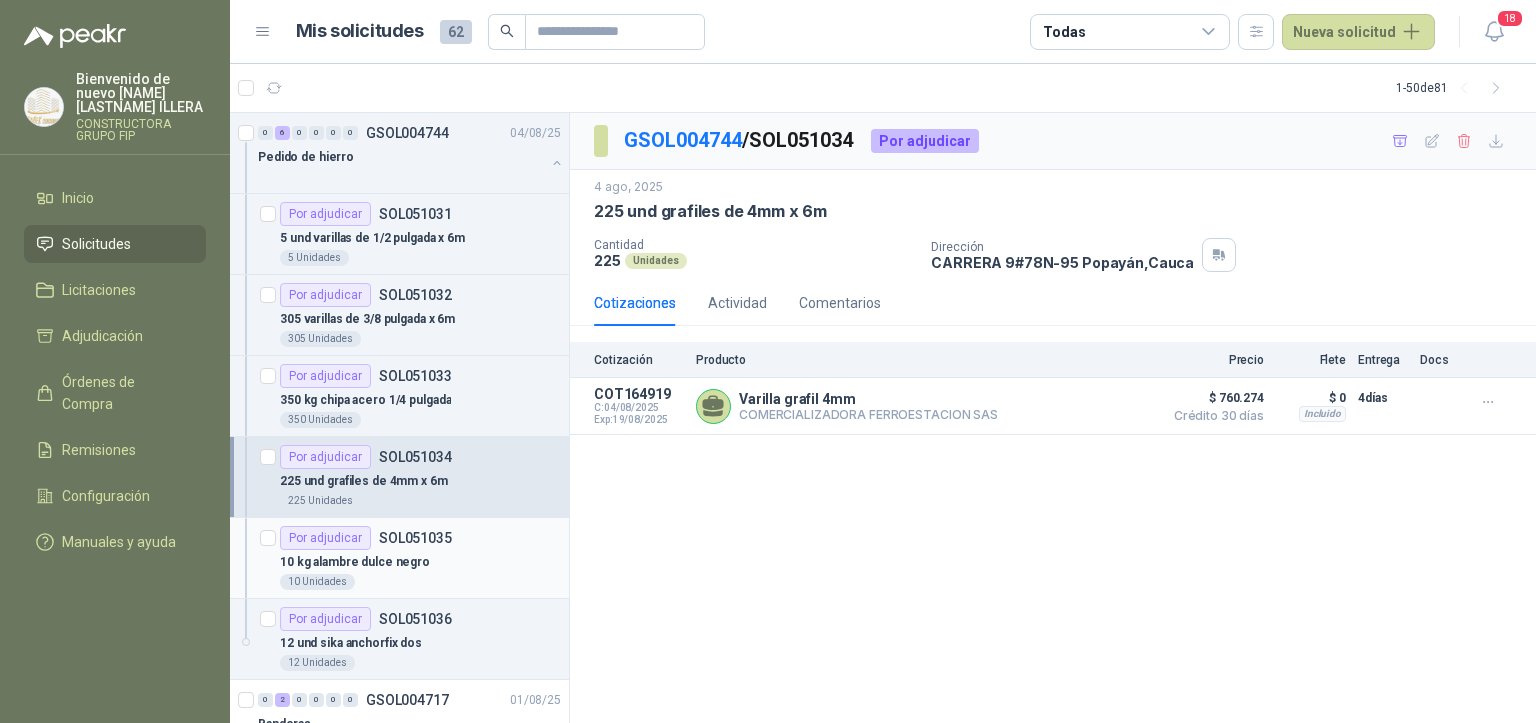 click on "SOL051035" at bounding box center [415, 538] 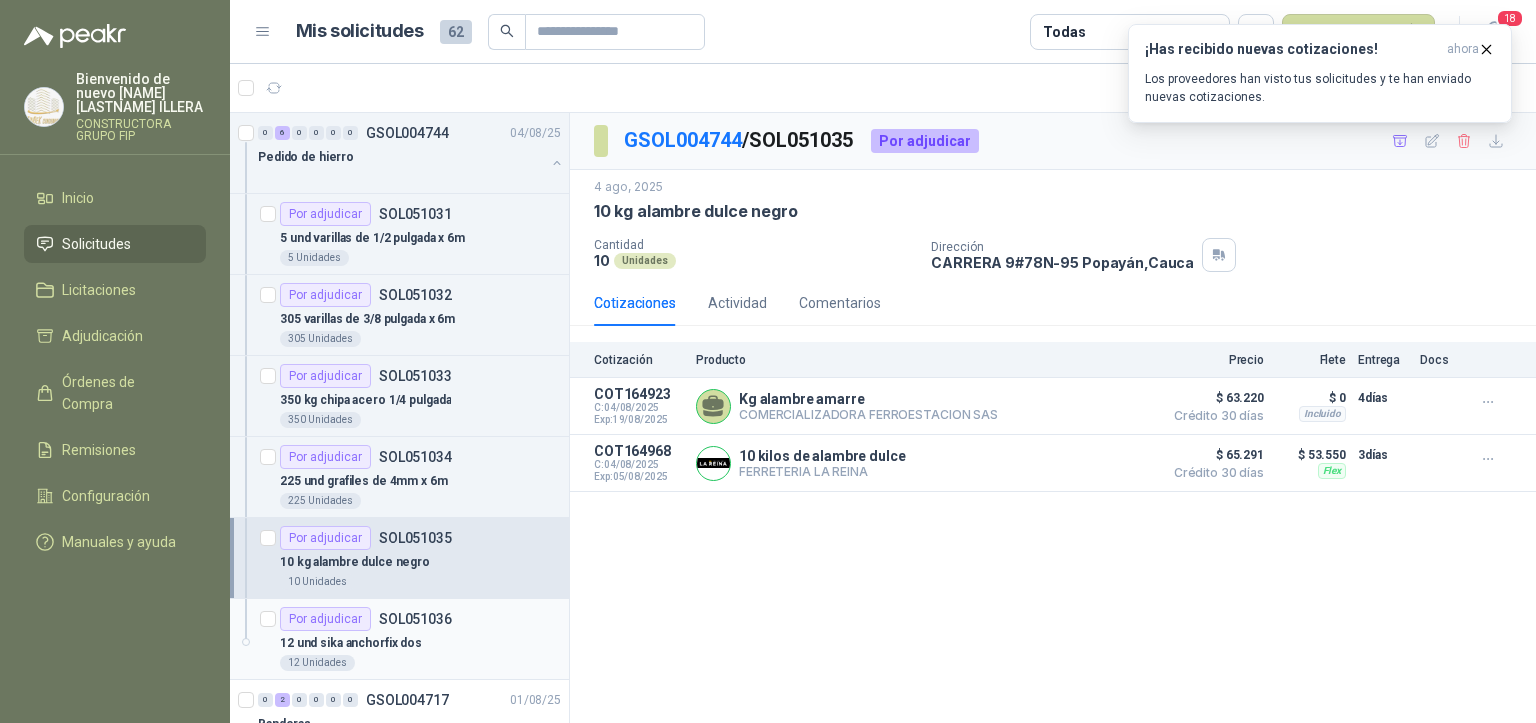 click on "12 und sika anchorfix dos" at bounding box center [420, 643] 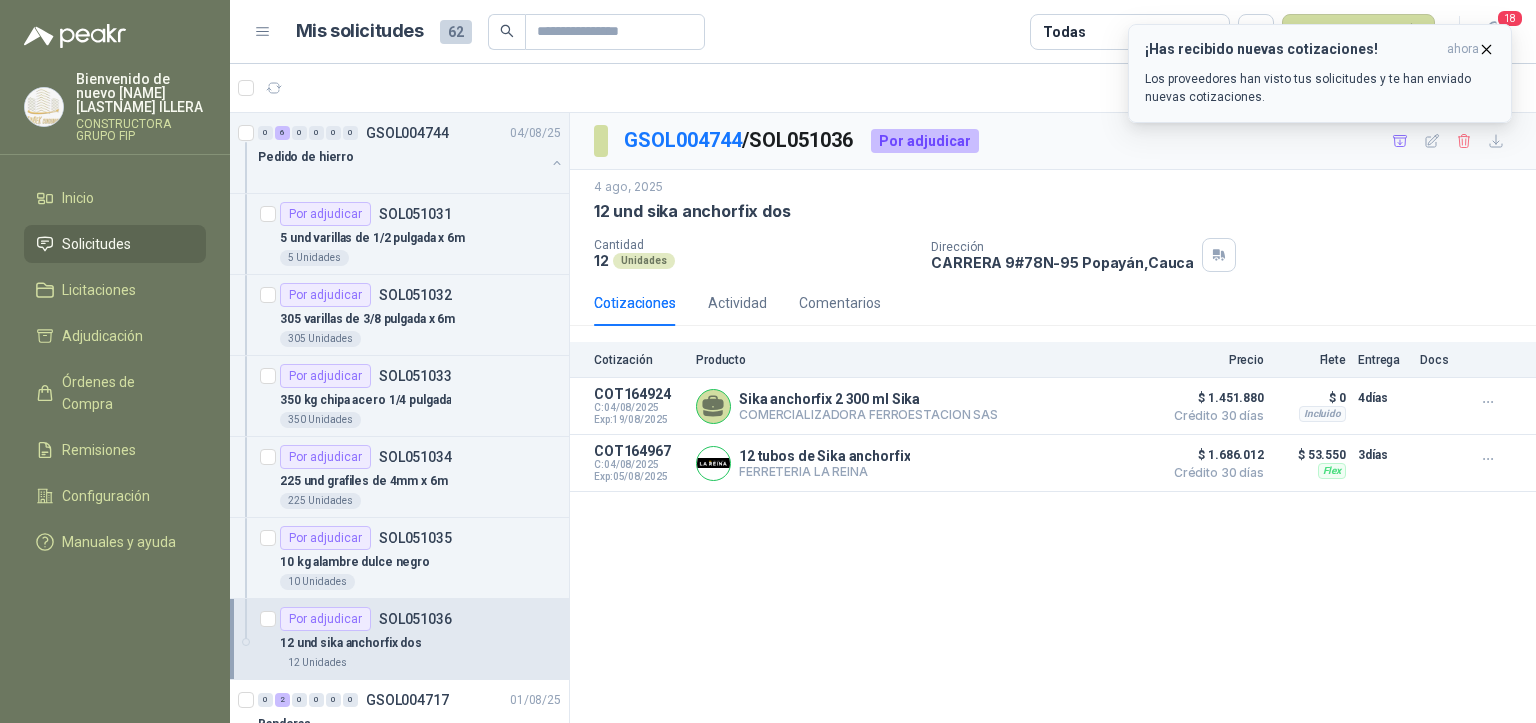 click on "Los proveedores han visto tus solicitudes y te han enviado nuevas cotizaciones." at bounding box center [1320, 88] 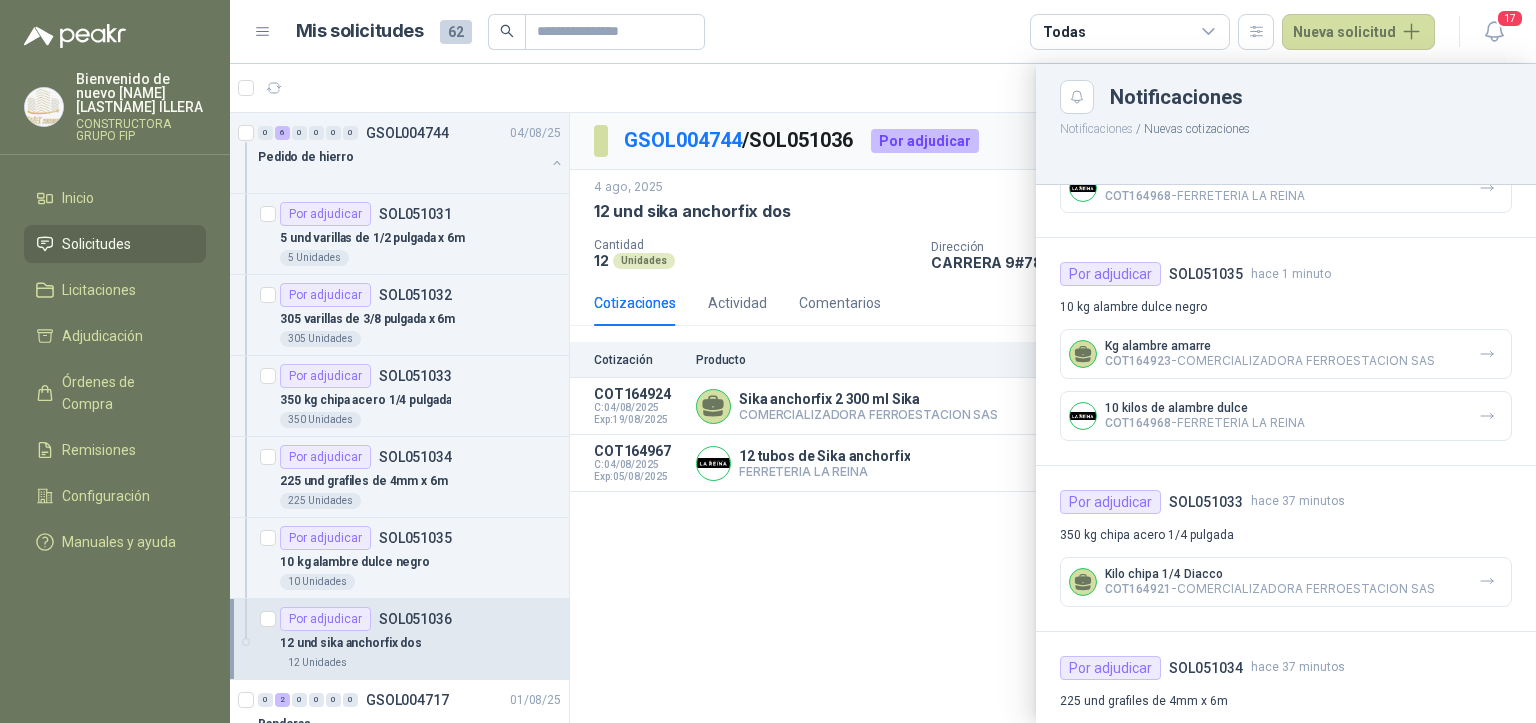 scroll, scrollTop: 1000, scrollLeft: 0, axis: vertical 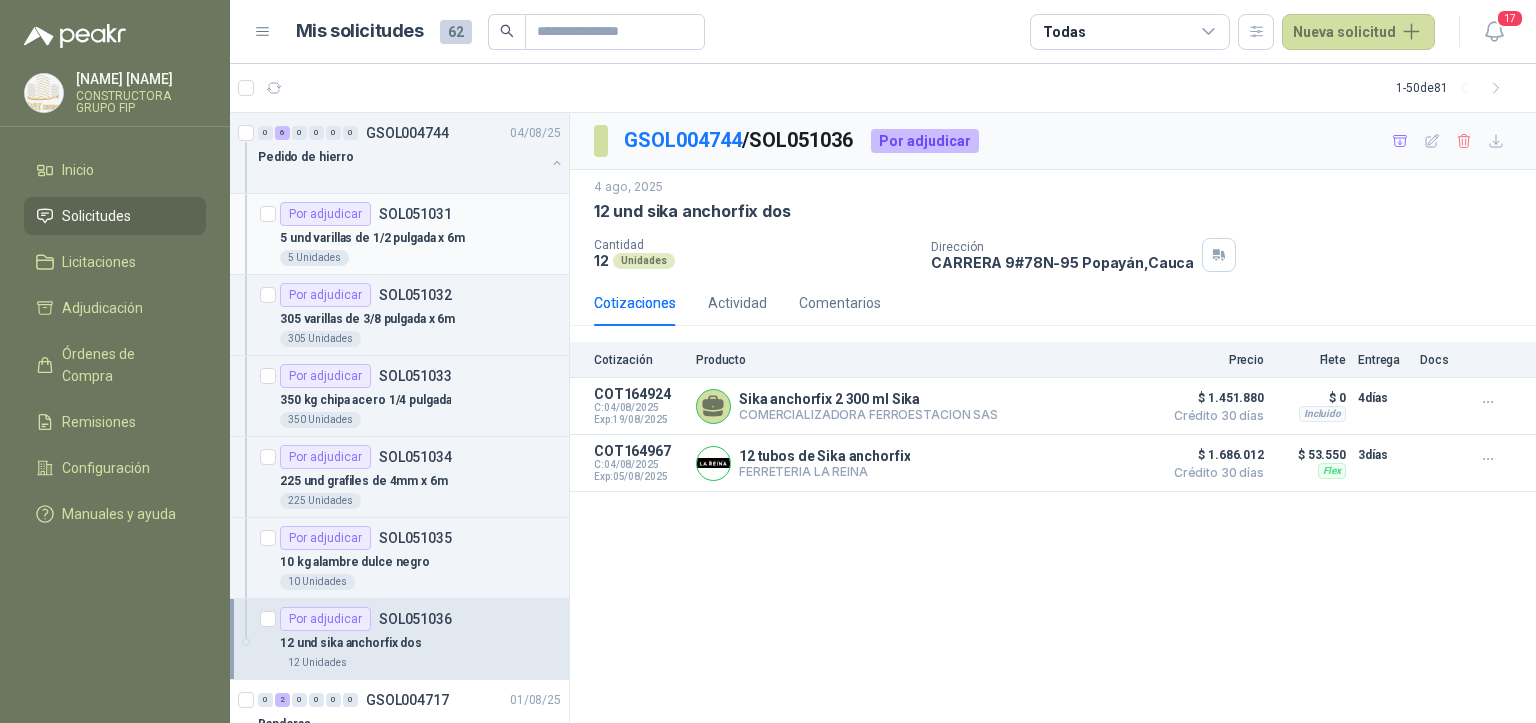 click on "5 und varillas de 1/2 pulgada x 6m" at bounding box center (372, 238) 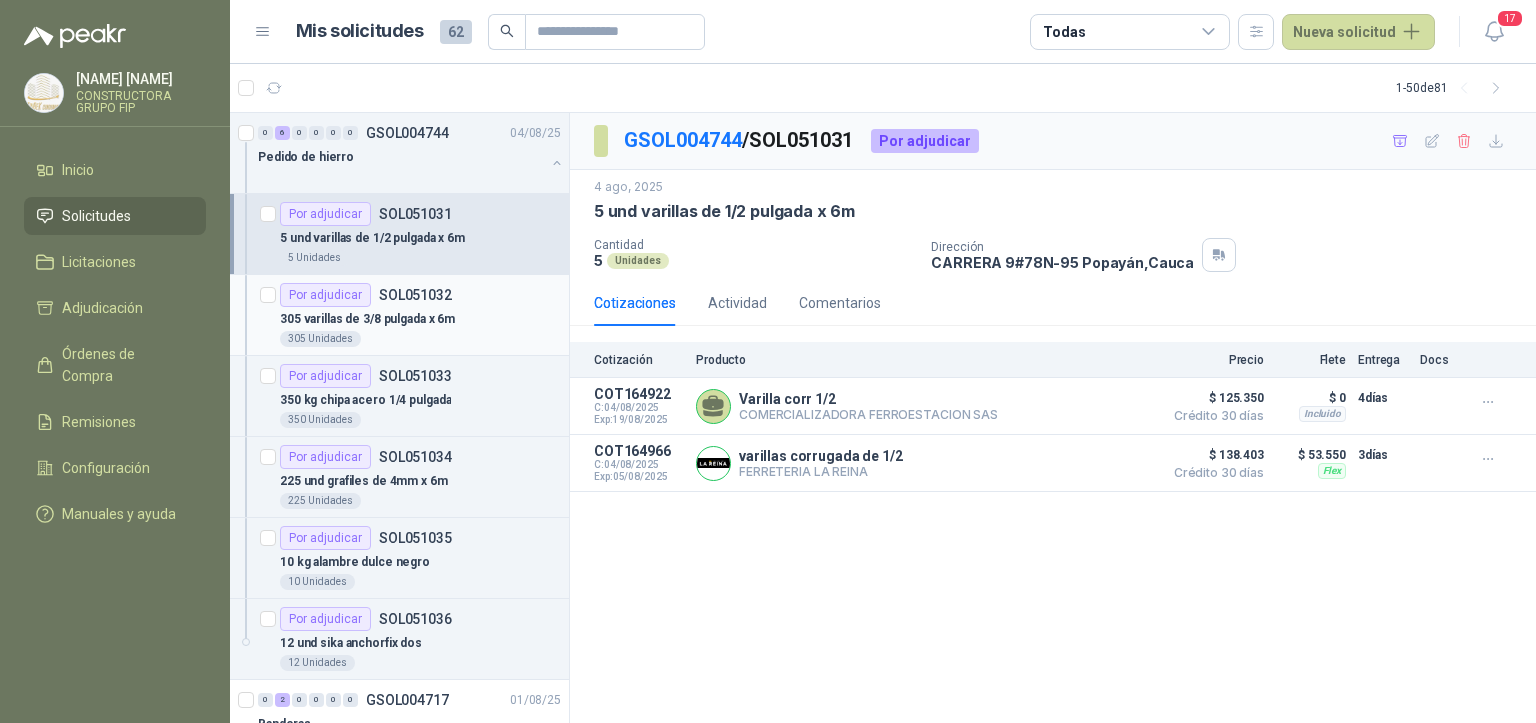 click on "305 varillas de 3/8 pulgada x 6m" at bounding box center [367, 319] 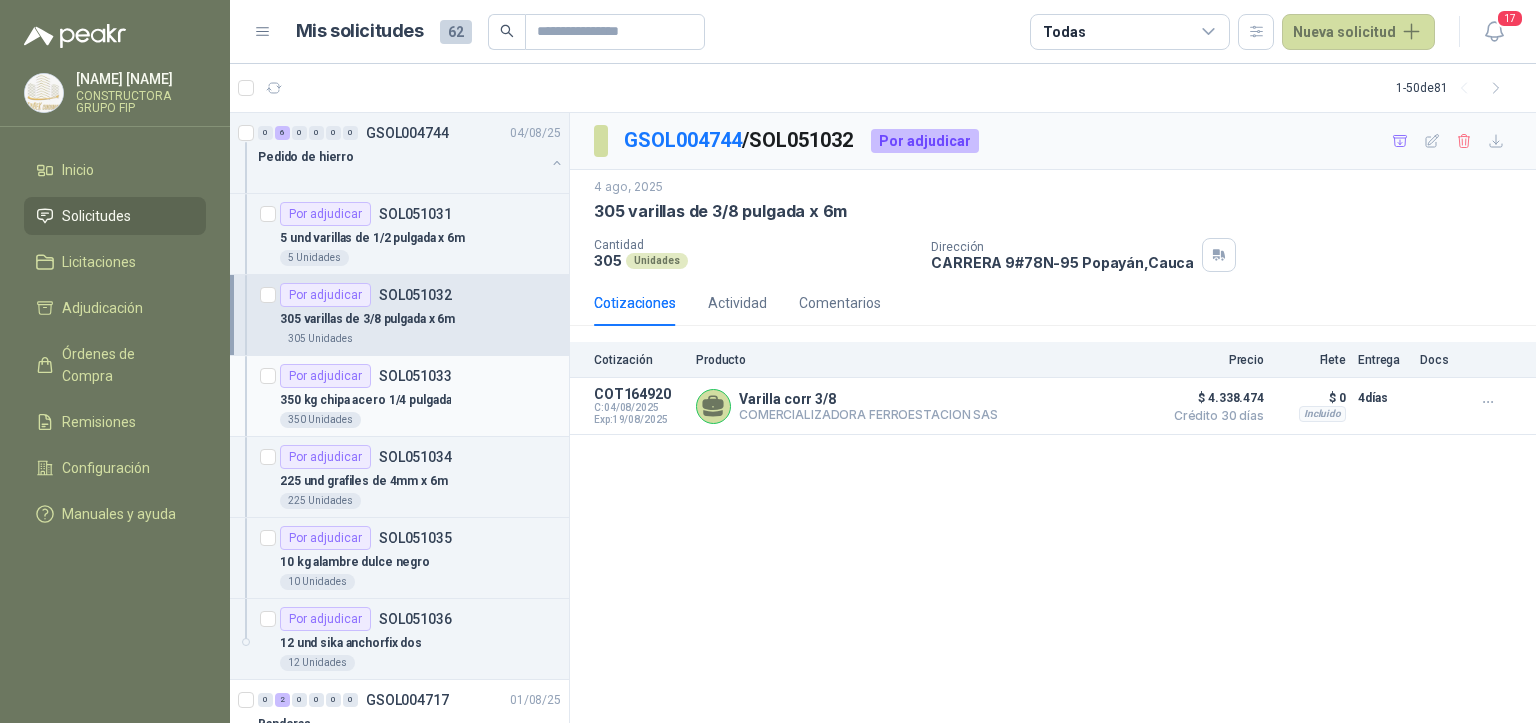 click on "350 kg chipa acero  1/4 pulgada" at bounding box center (365, 400) 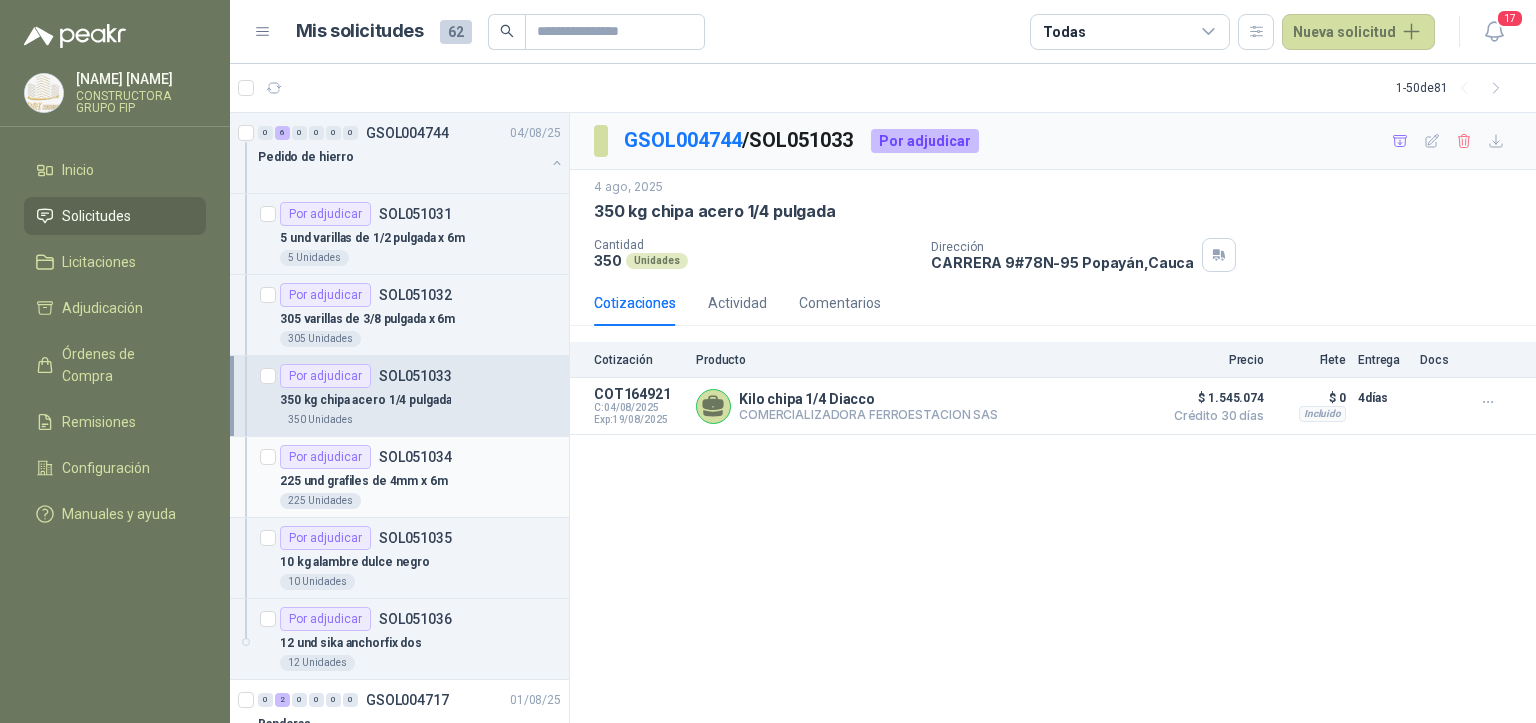 click on "225 und grafiles de 4mm x 6m" at bounding box center [364, 481] 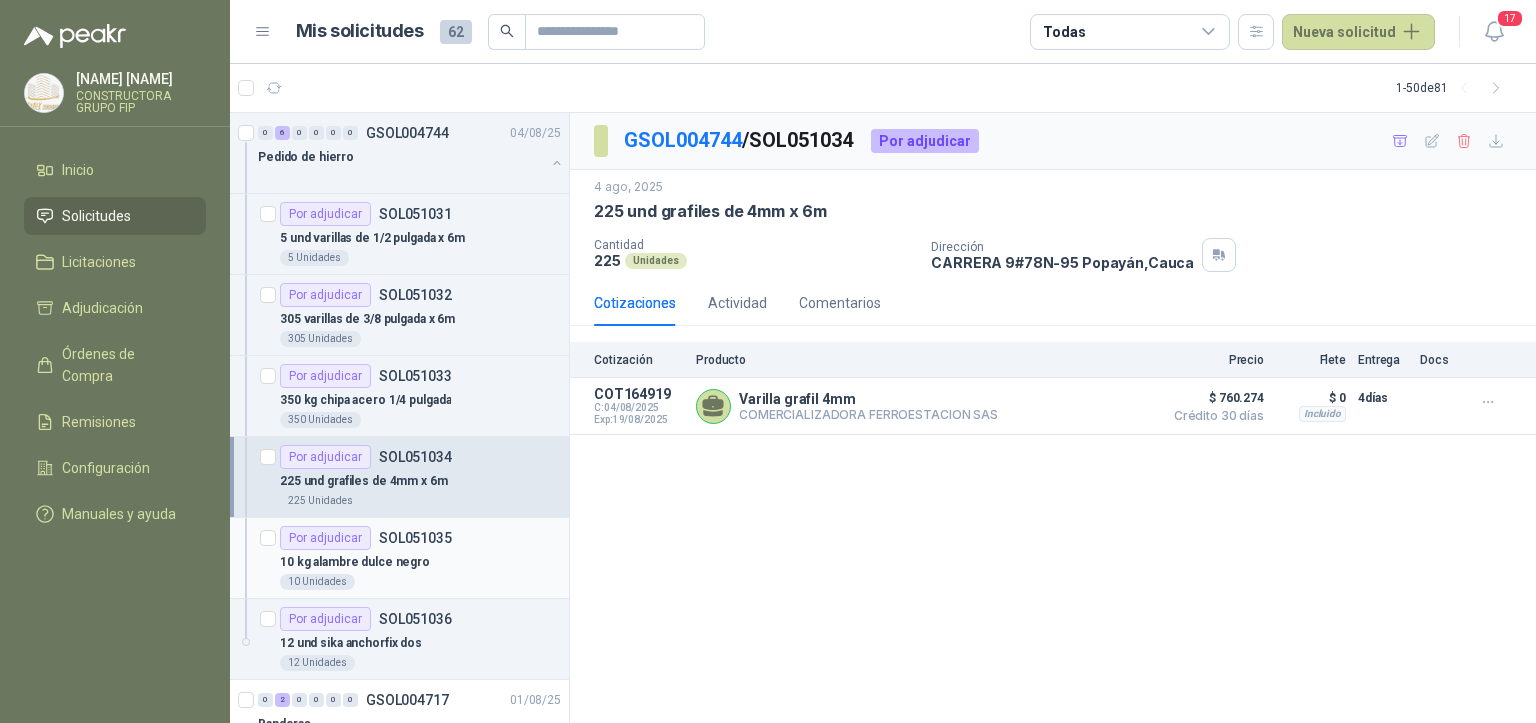 click on "Por adjudicar SOL051035" at bounding box center [366, 538] 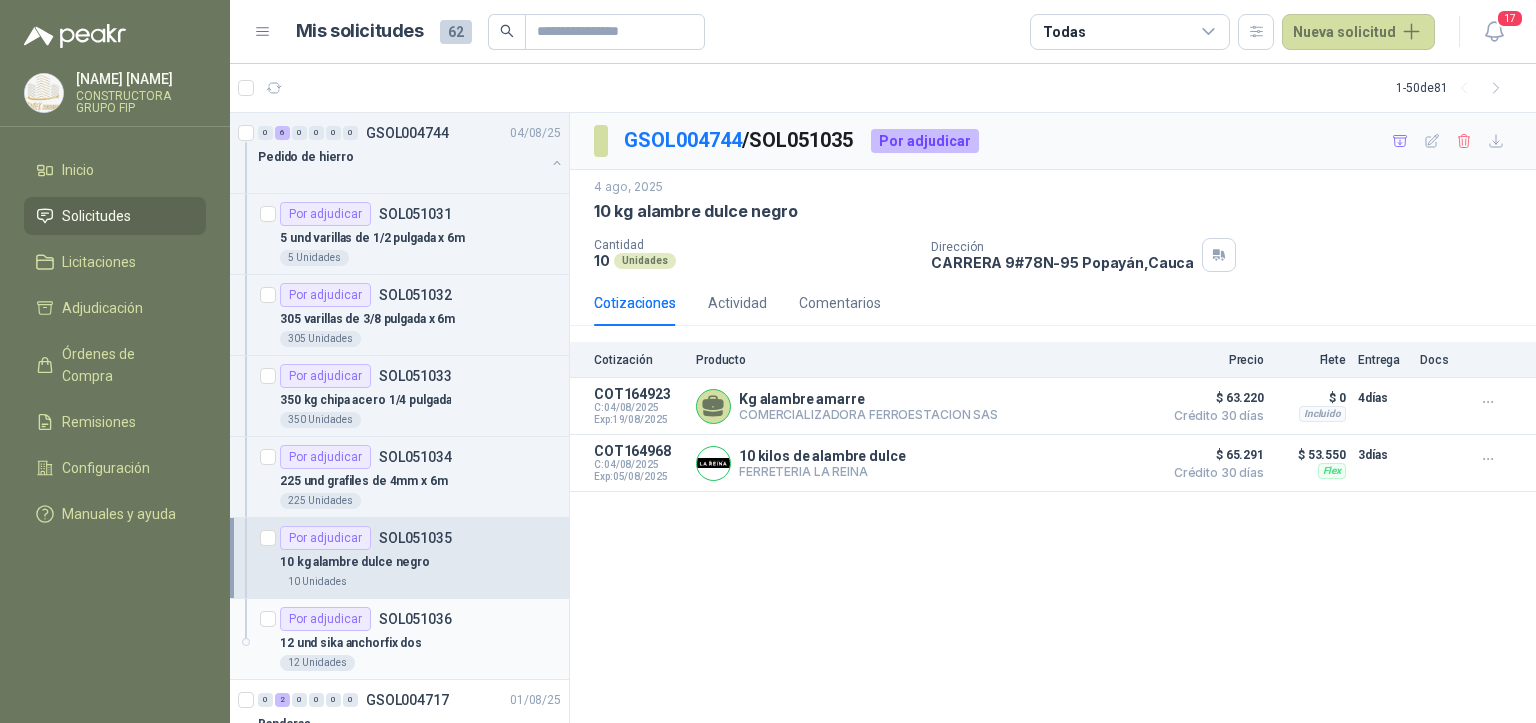 click on "12 und sika anchorfix dos 12   Unidades" at bounding box center [420, 651] 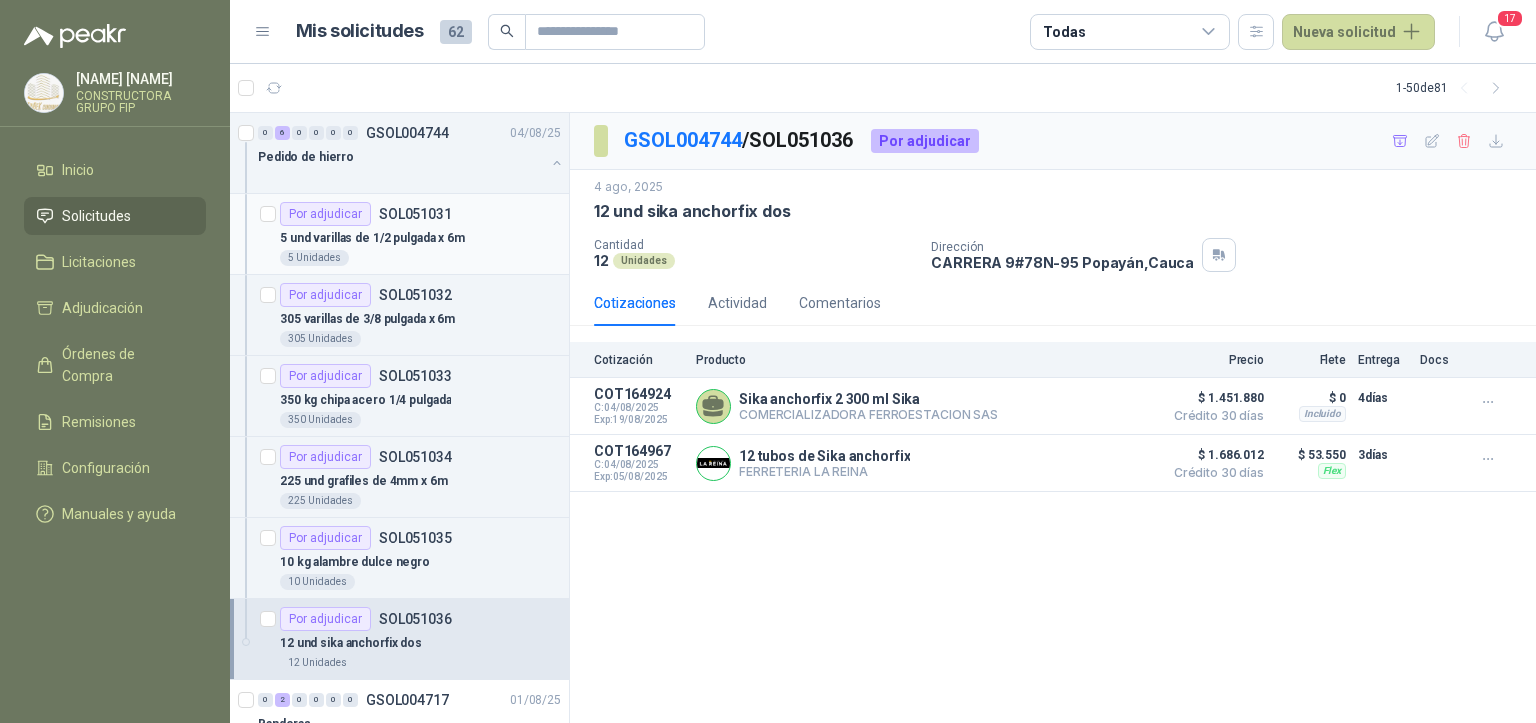 click on "5 und varillas de 1/2 pulgada x 6m" at bounding box center [372, 238] 